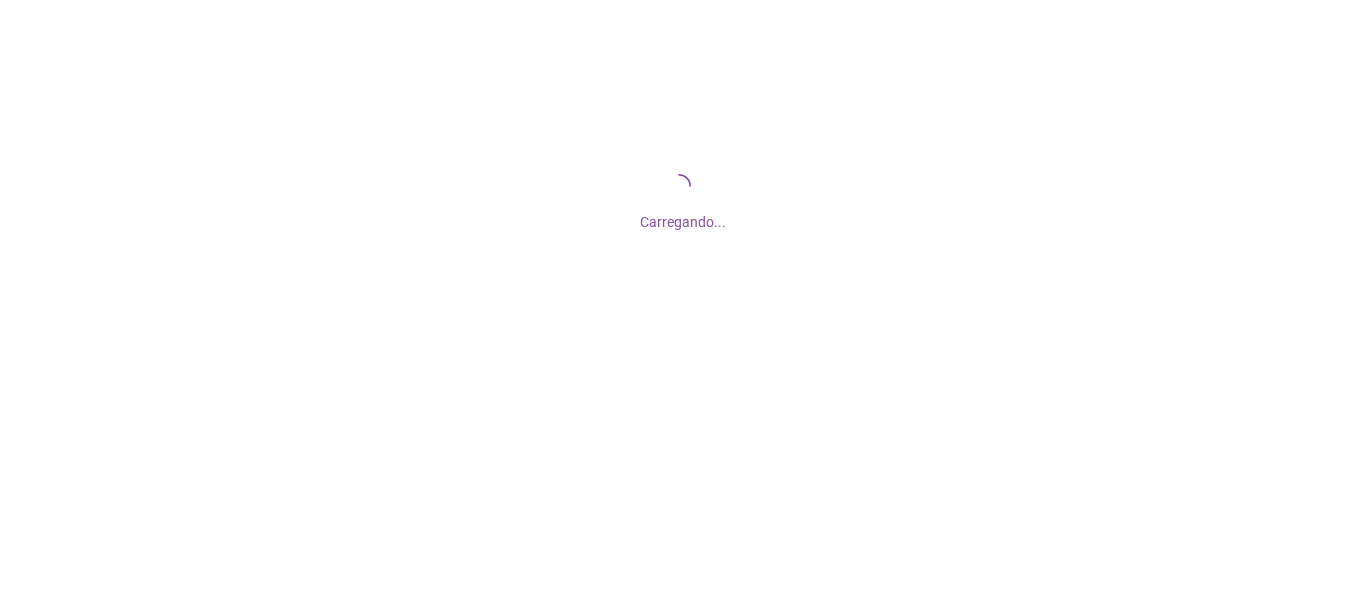 scroll, scrollTop: 0, scrollLeft: 0, axis: both 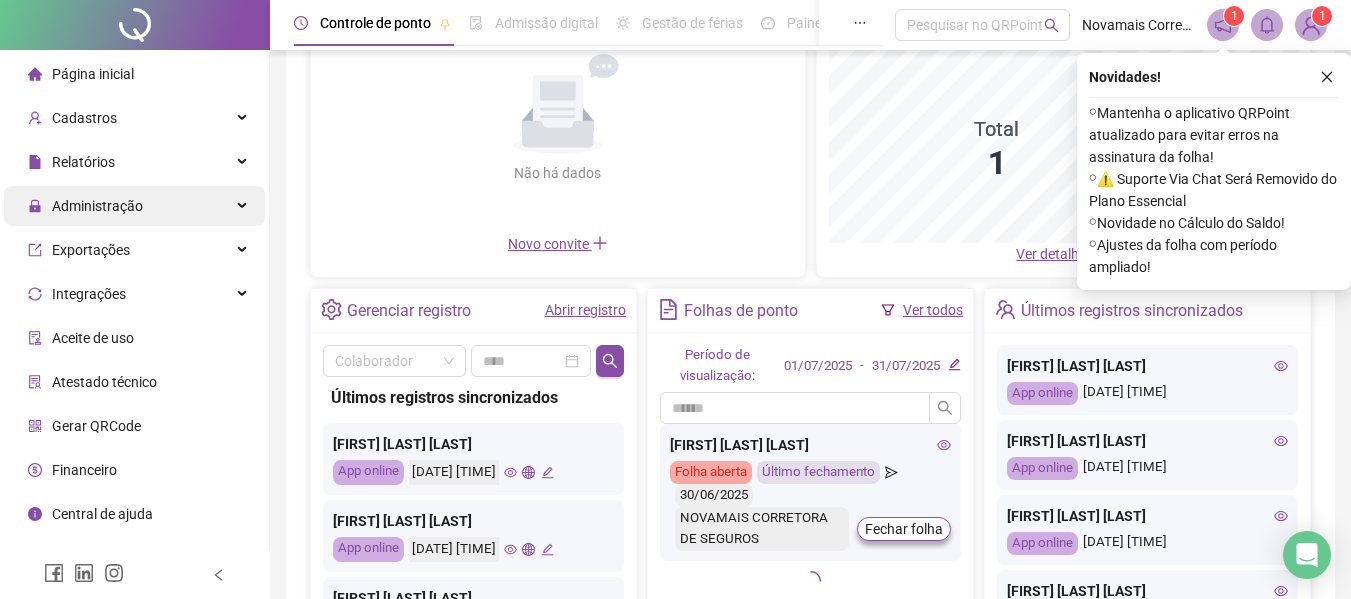 click on "Administração" at bounding box center [97, 206] 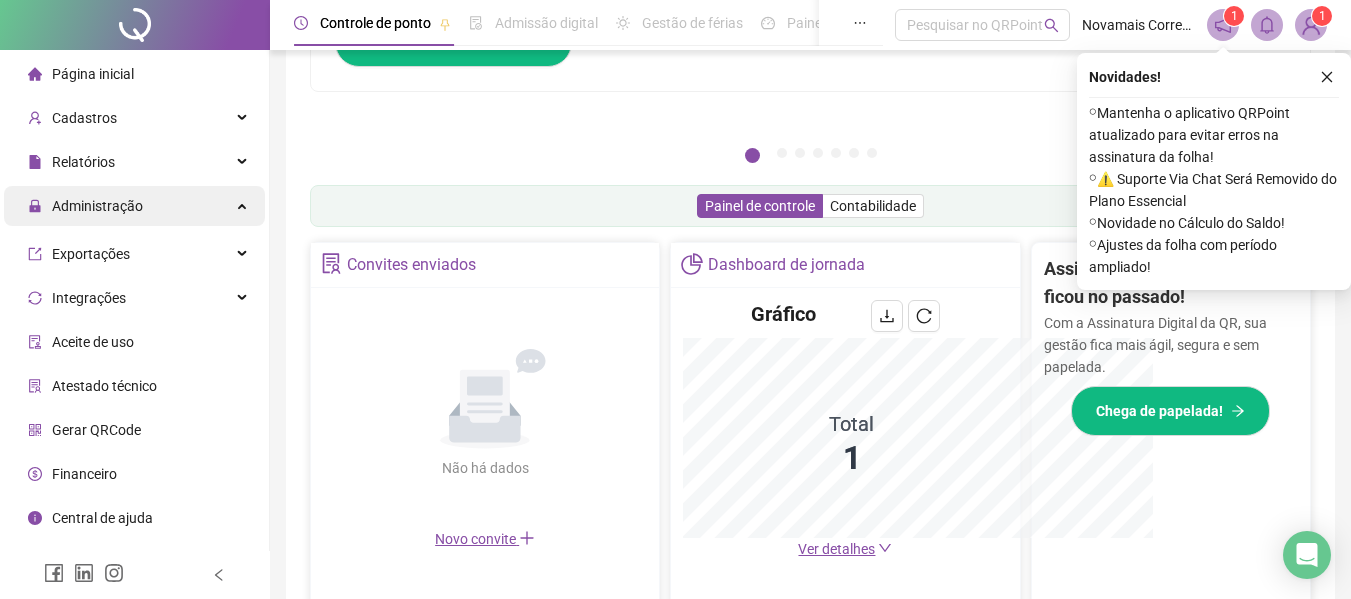 click on "Administração" at bounding box center [97, 206] 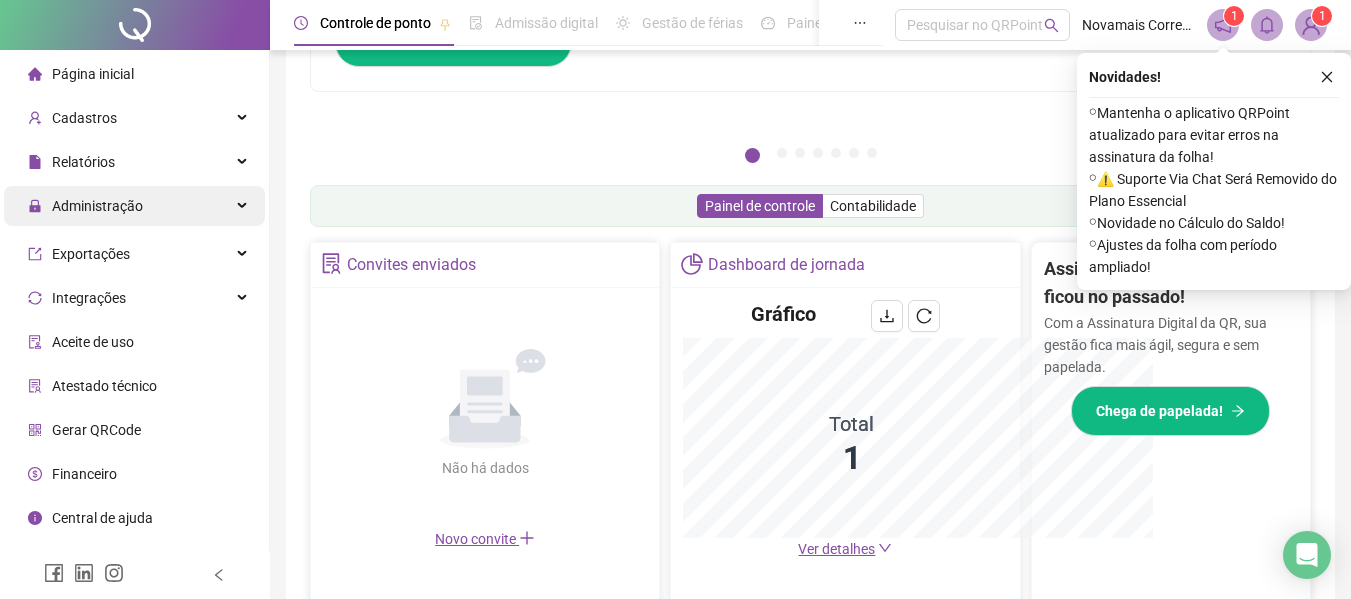 scroll, scrollTop: 495, scrollLeft: 0, axis: vertical 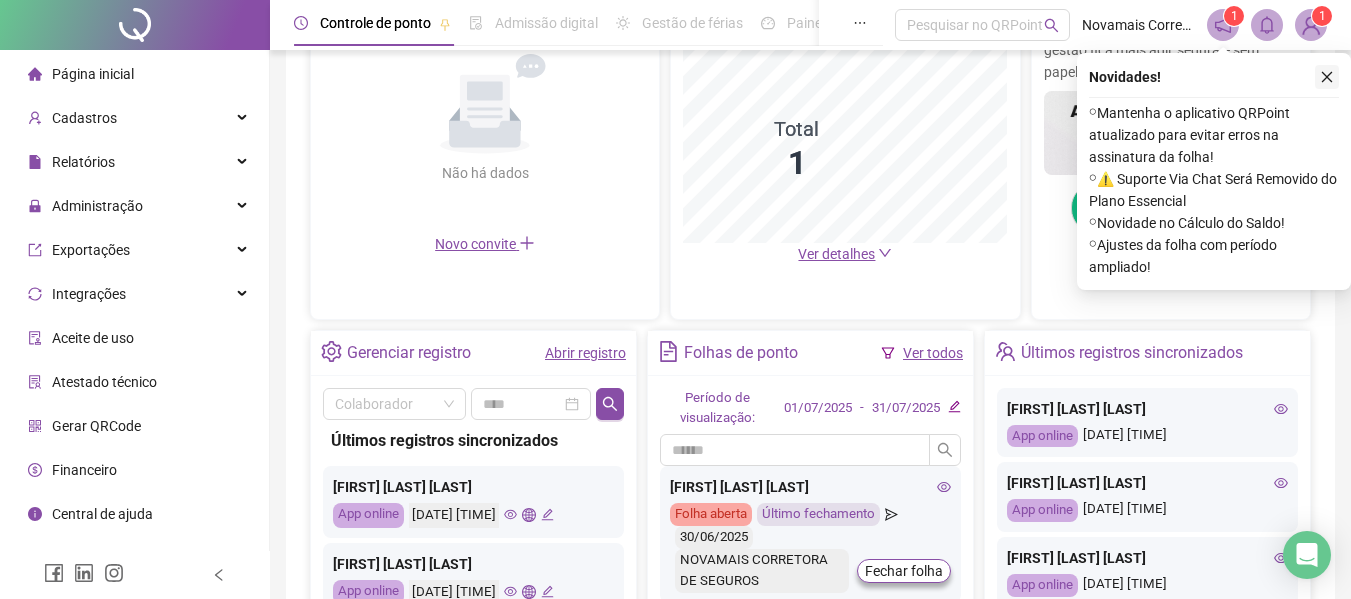 click 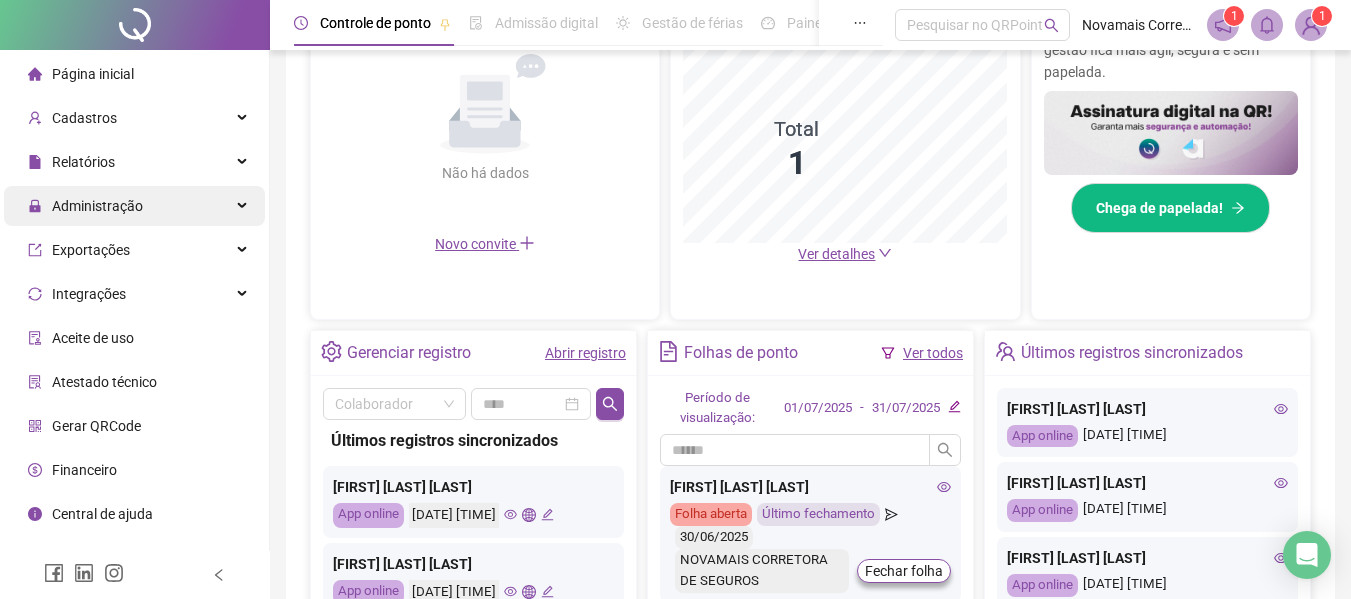 click on "Administração" at bounding box center [134, 206] 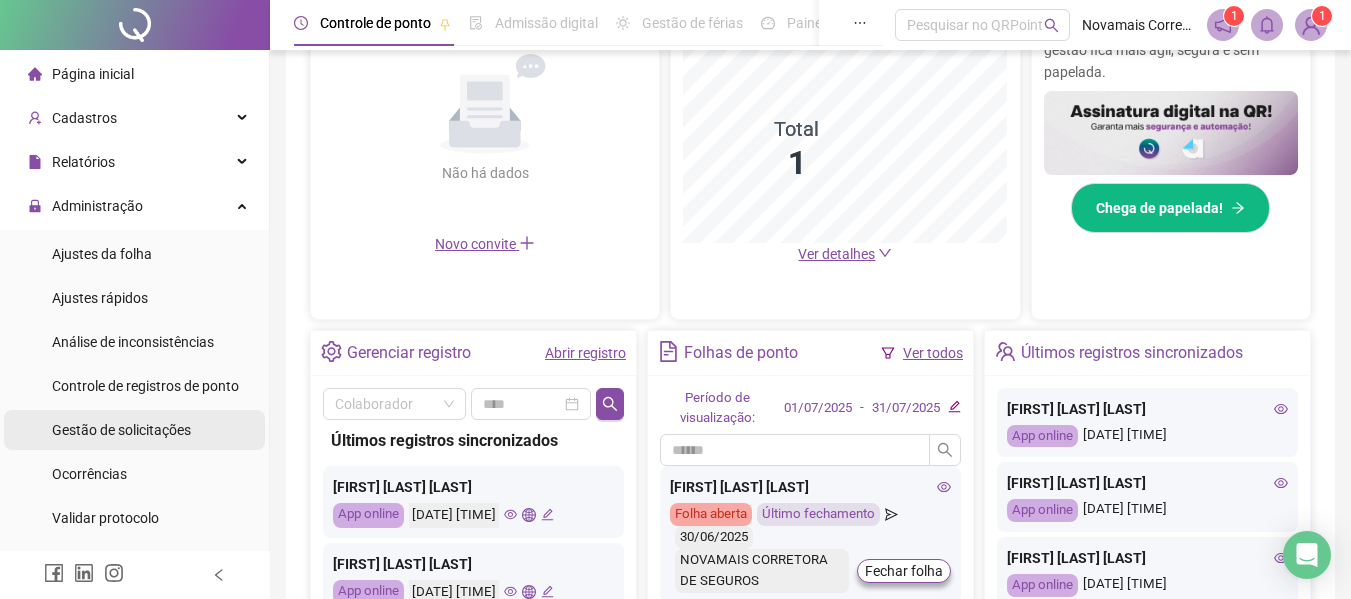click on "Gestão de solicitações" at bounding box center (121, 430) 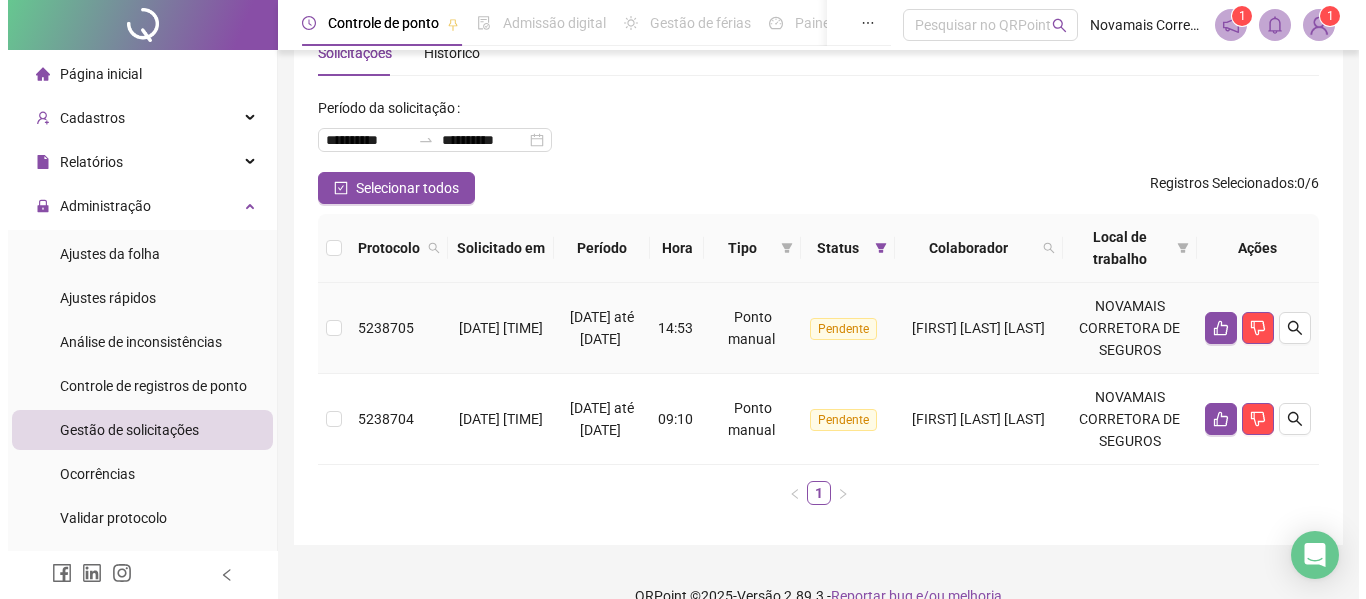 scroll, scrollTop: 92, scrollLeft: 0, axis: vertical 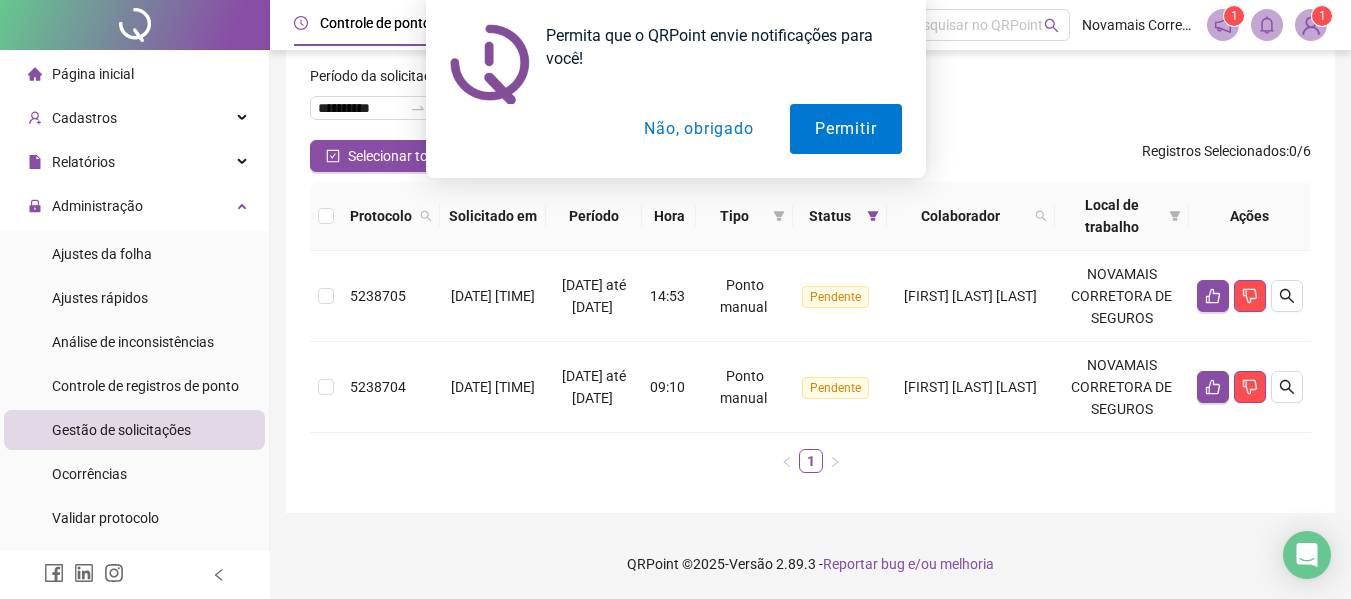 click on "Não, obrigado" at bounding box center [698, 129] 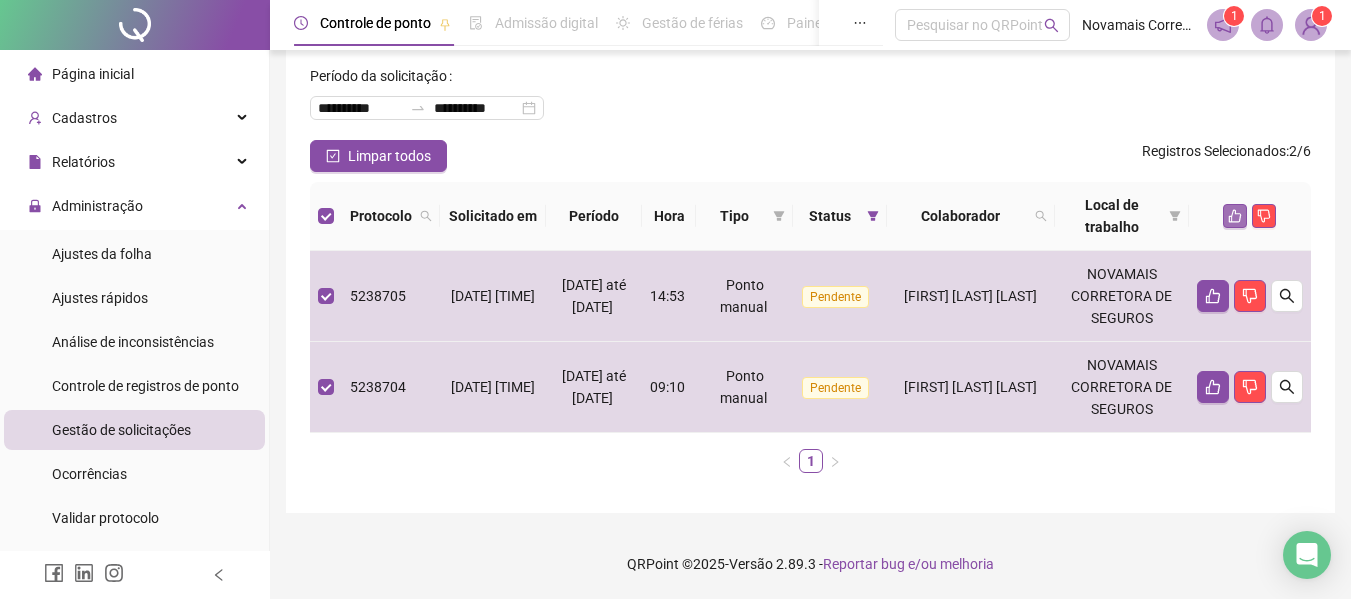 click 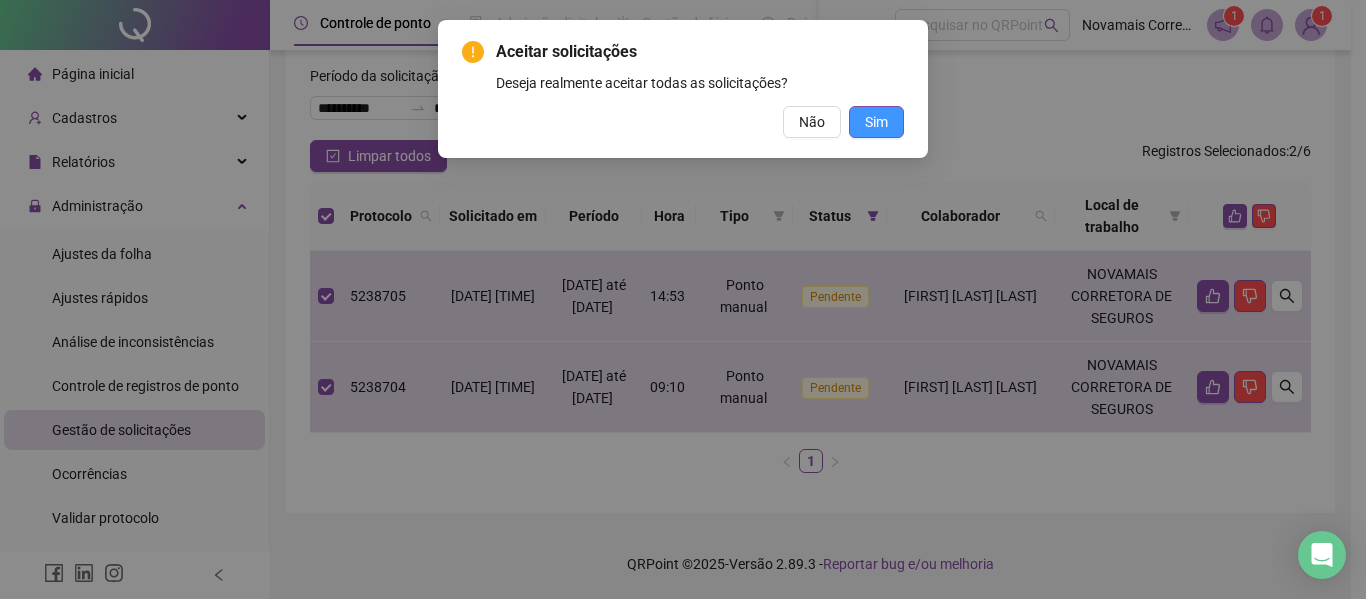 click on "Sim" at bounding box center (876, 122) 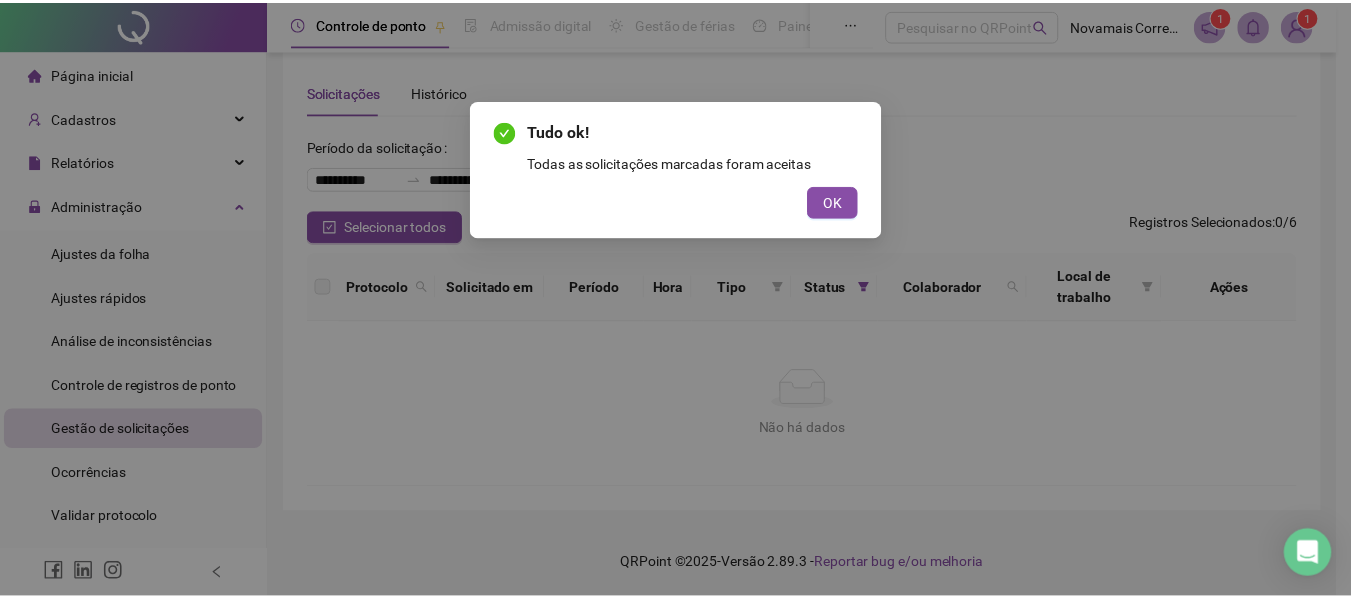 scroll, scrollTop: 21, scrollLeft: 0, axis: vertical 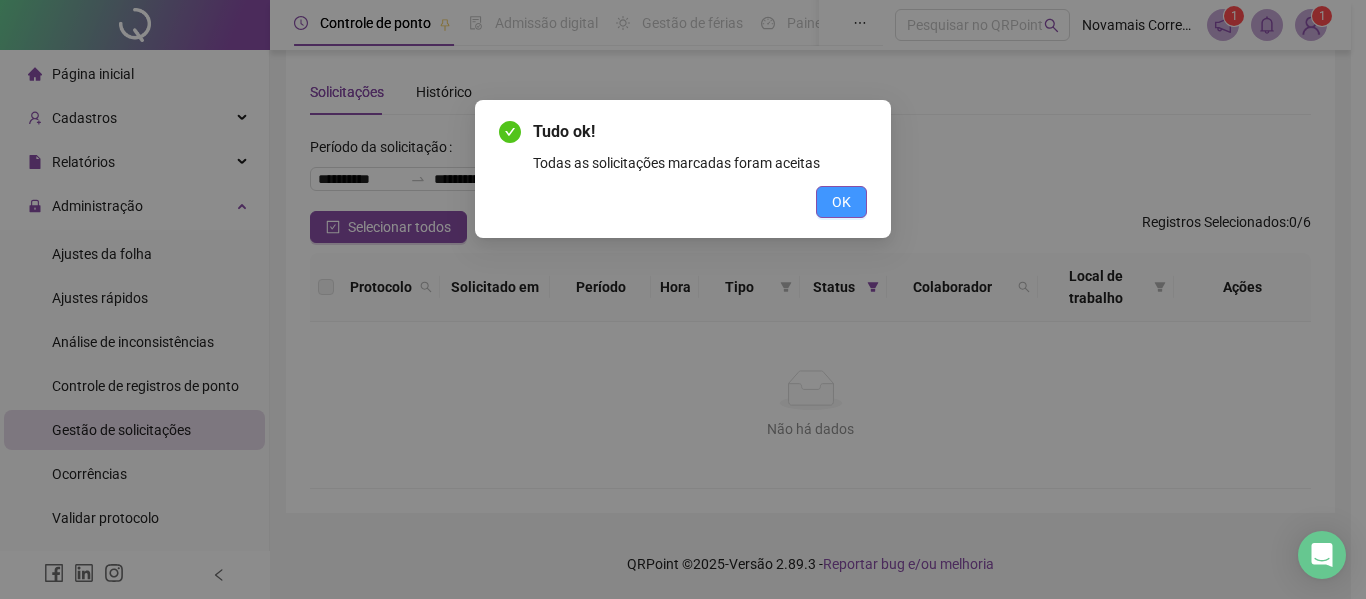 click on "OK" at bounding box center (841, 202) 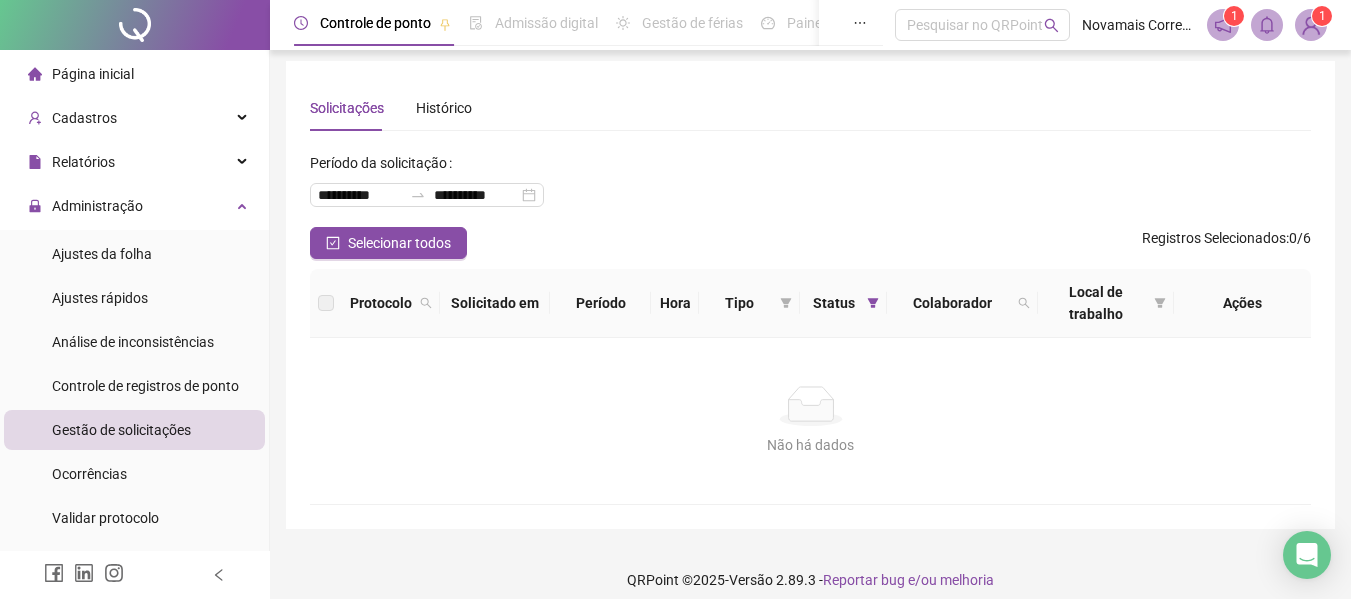 scroll, scrollTop: 0, scrollLeft: 0, axis: both 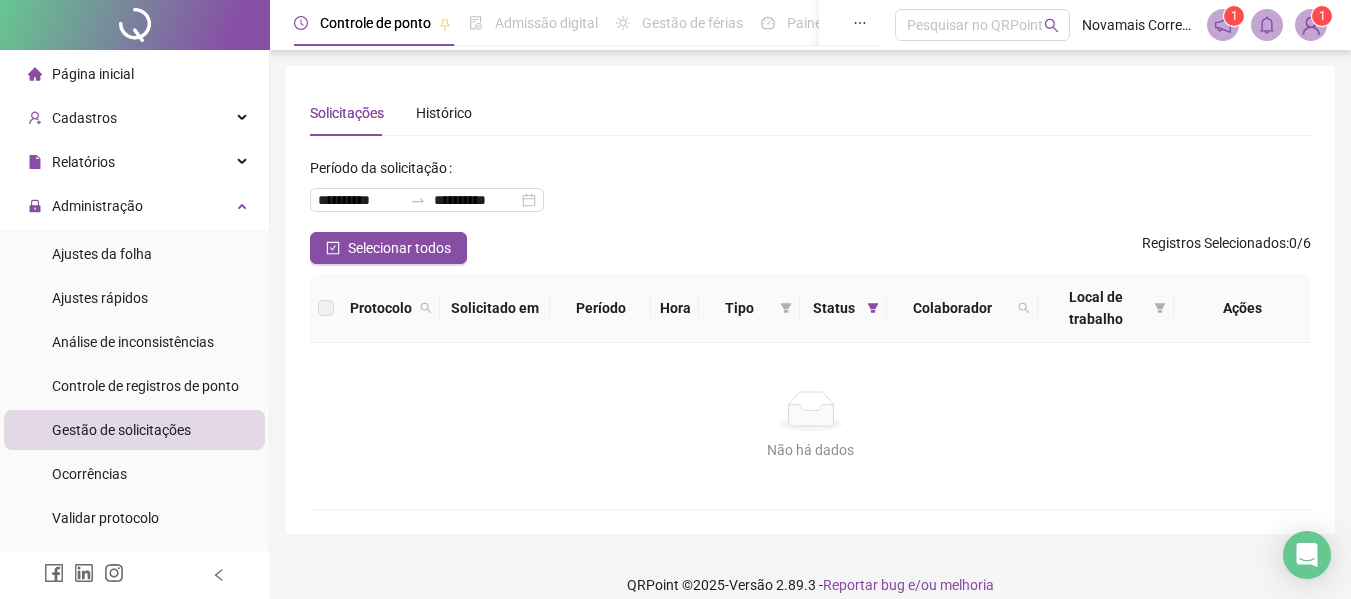 click on "Página inicial" at bounding box center [93, 74] 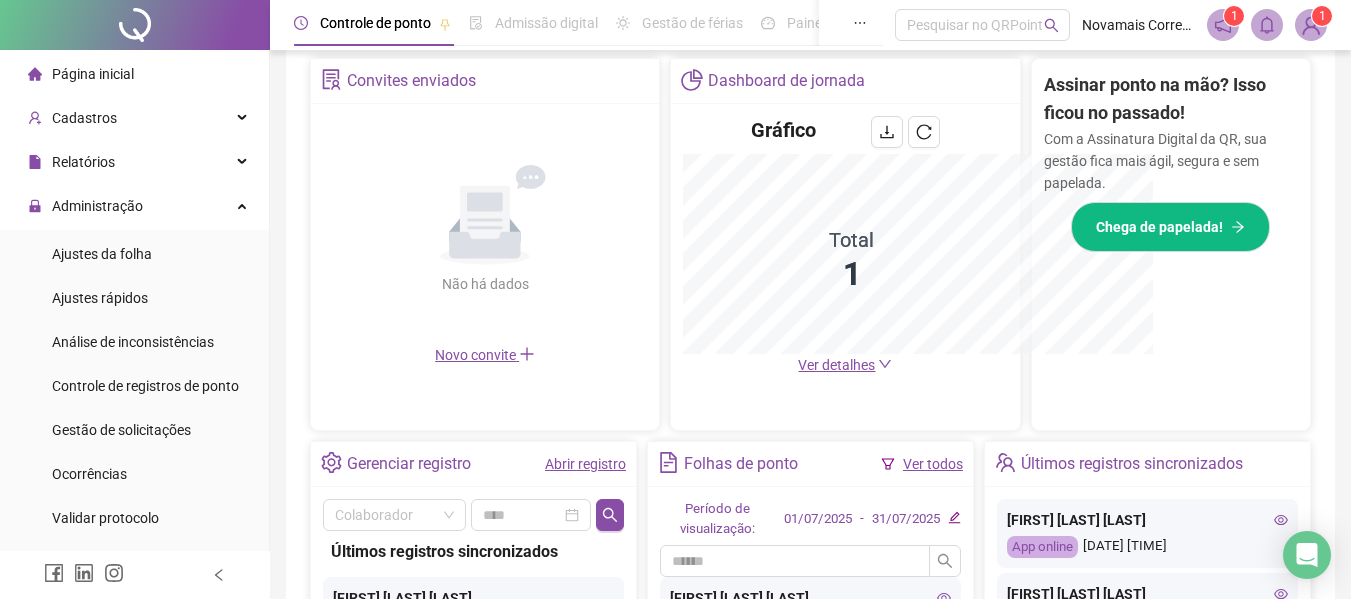 scroll, scrollTop: 679, scrollLeft: 0, axis: vertical 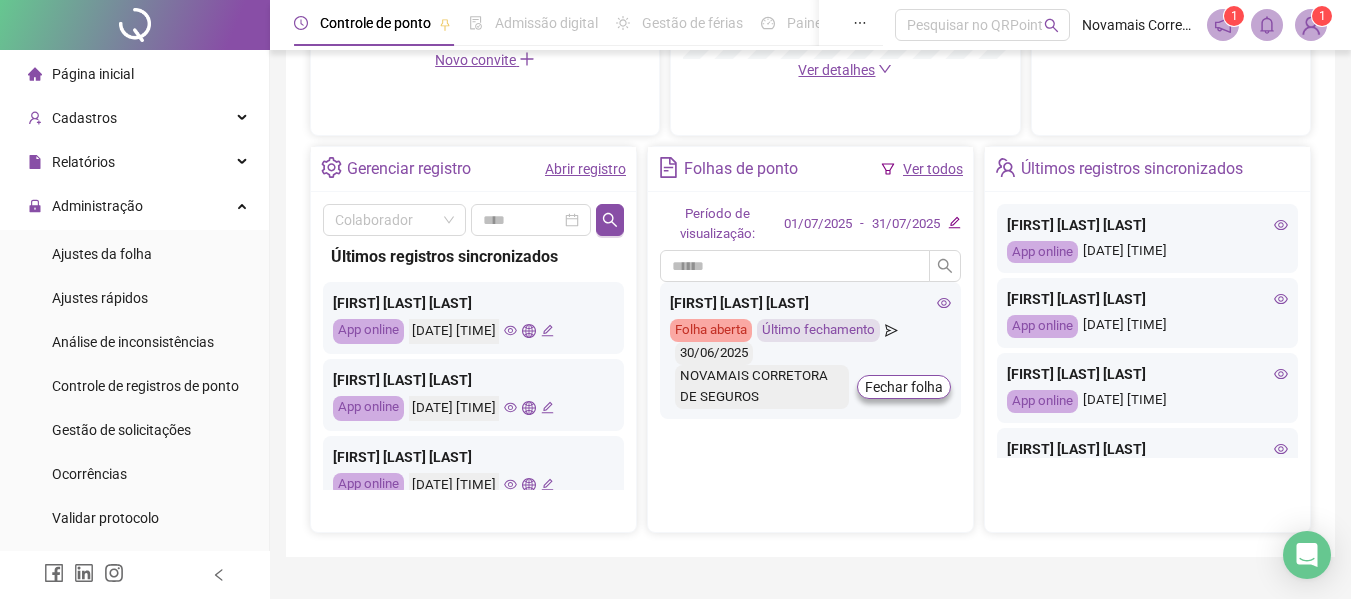 click 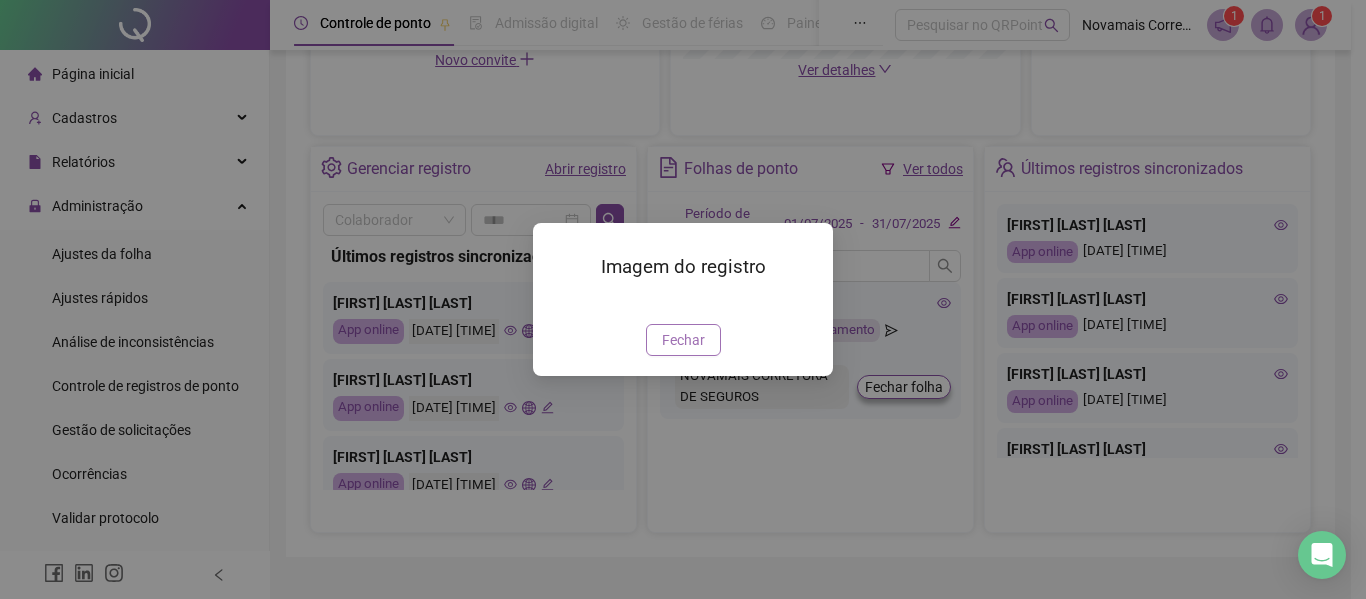 click on "Fechar" at bounding box center (683, 340) 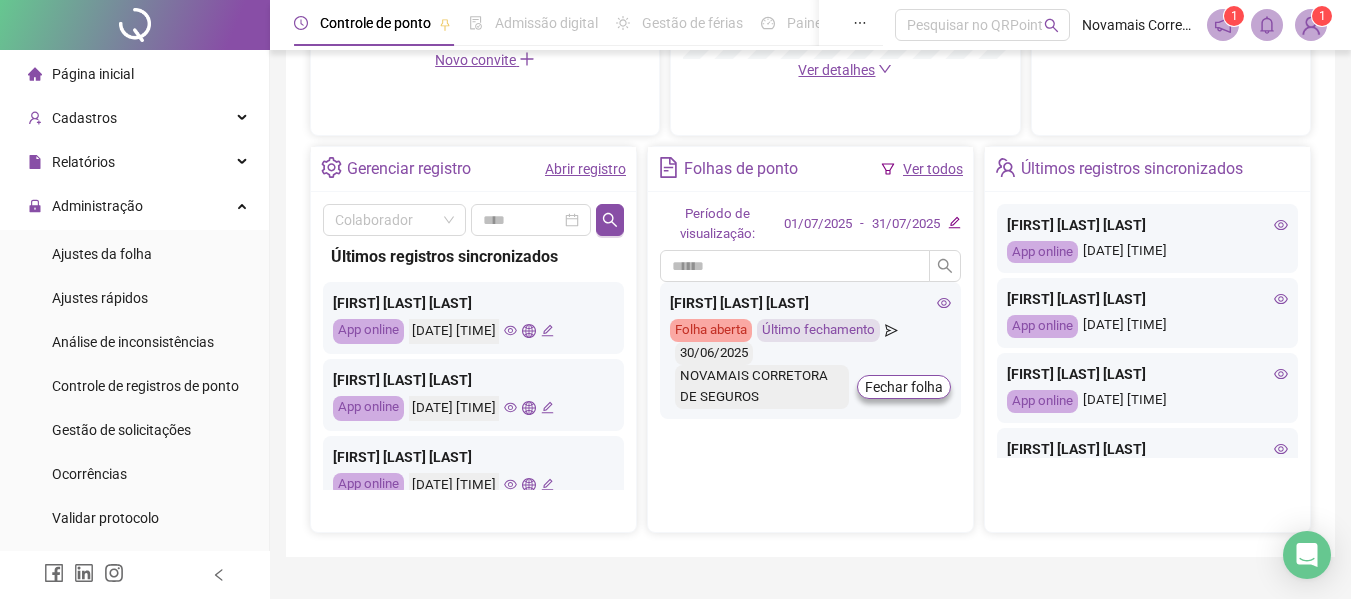 click 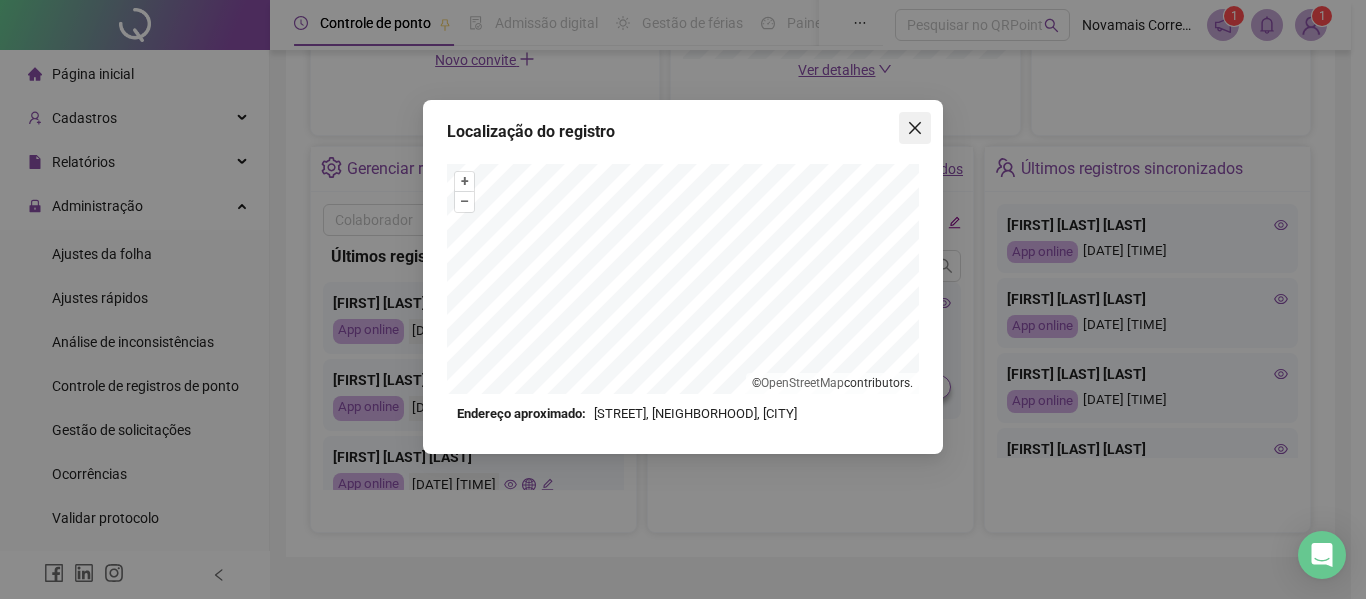 click 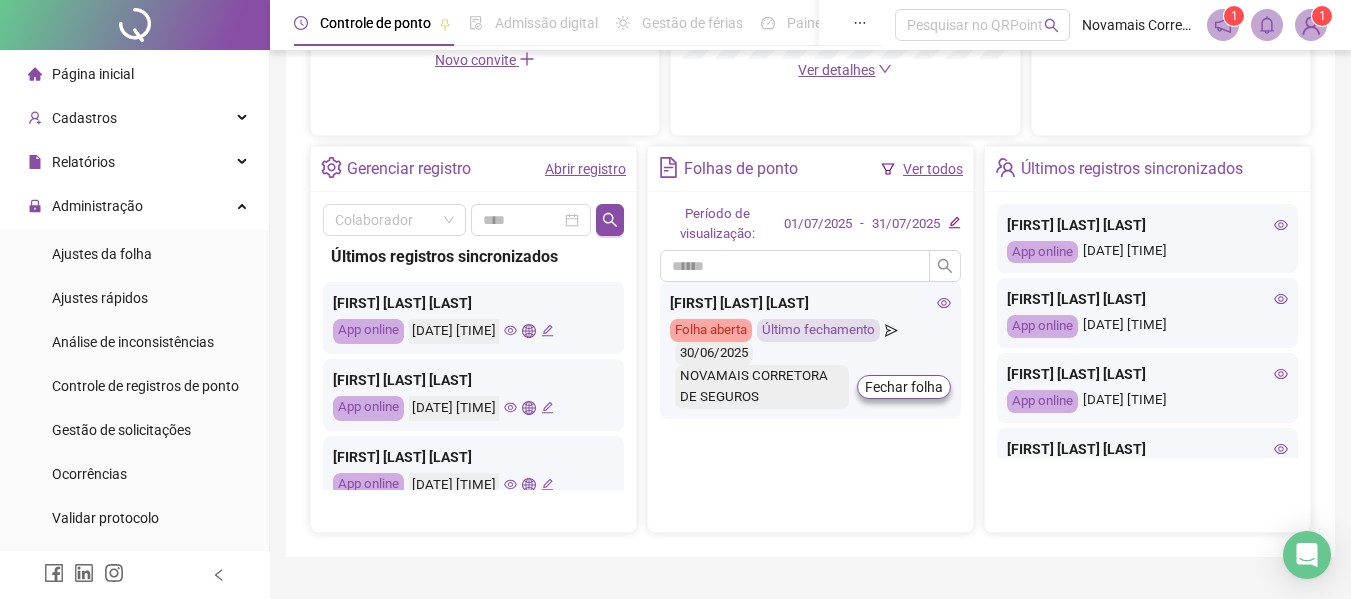 click 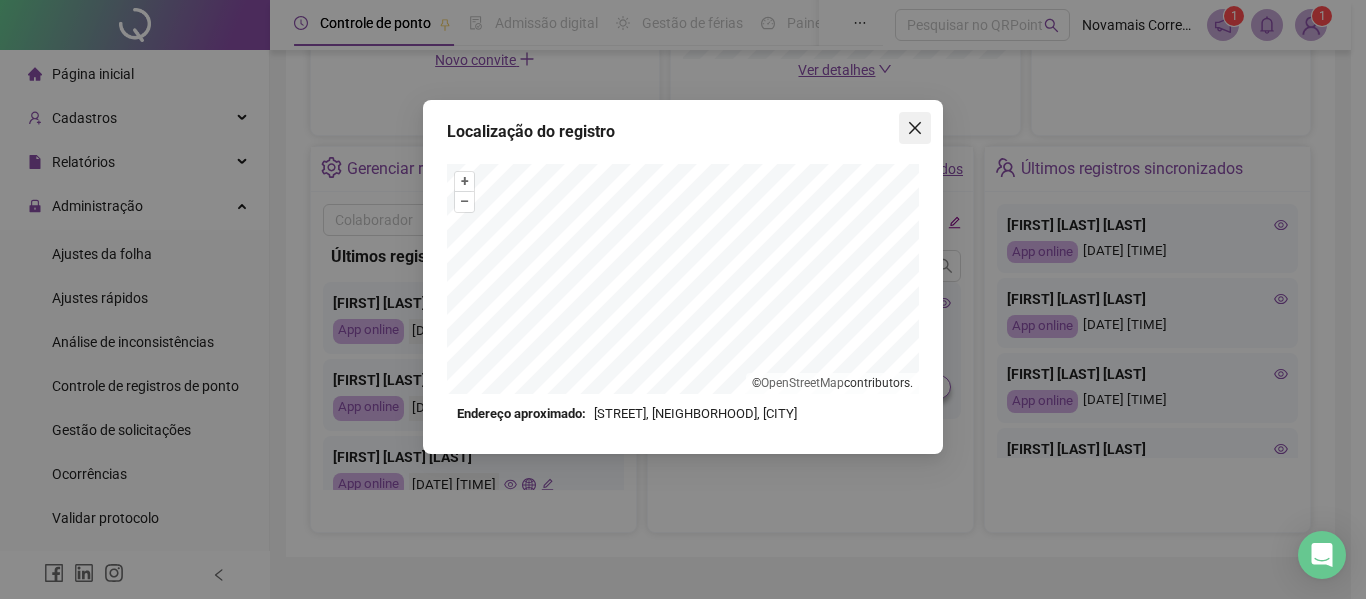click 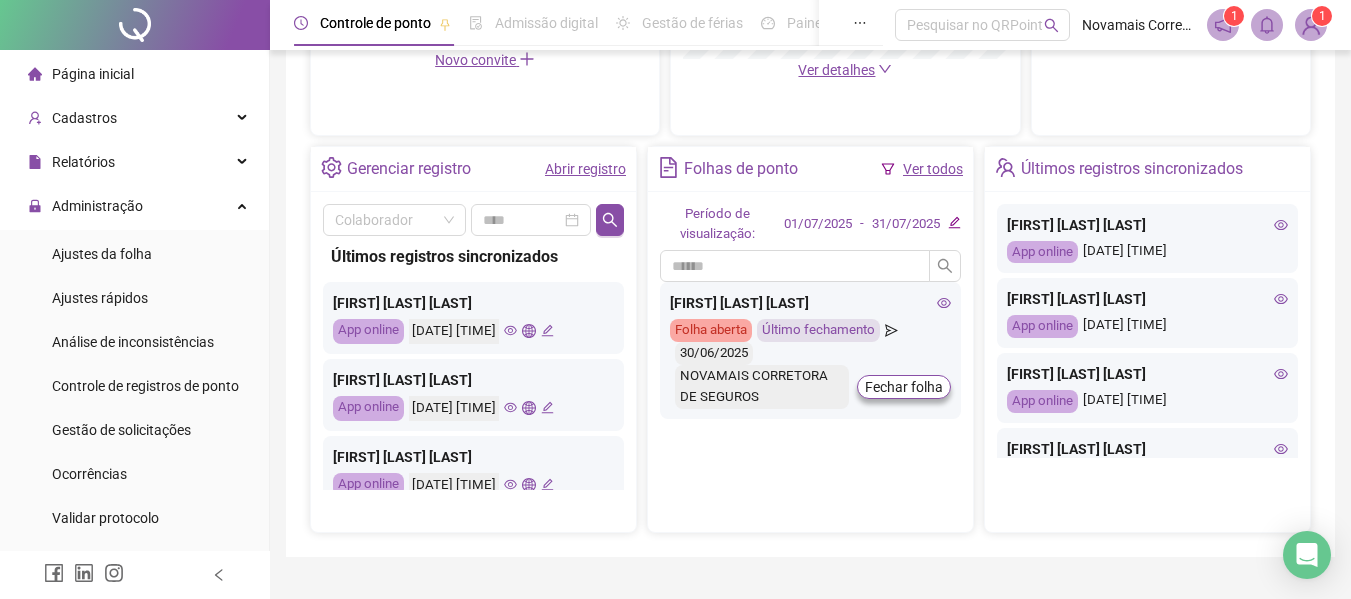 click 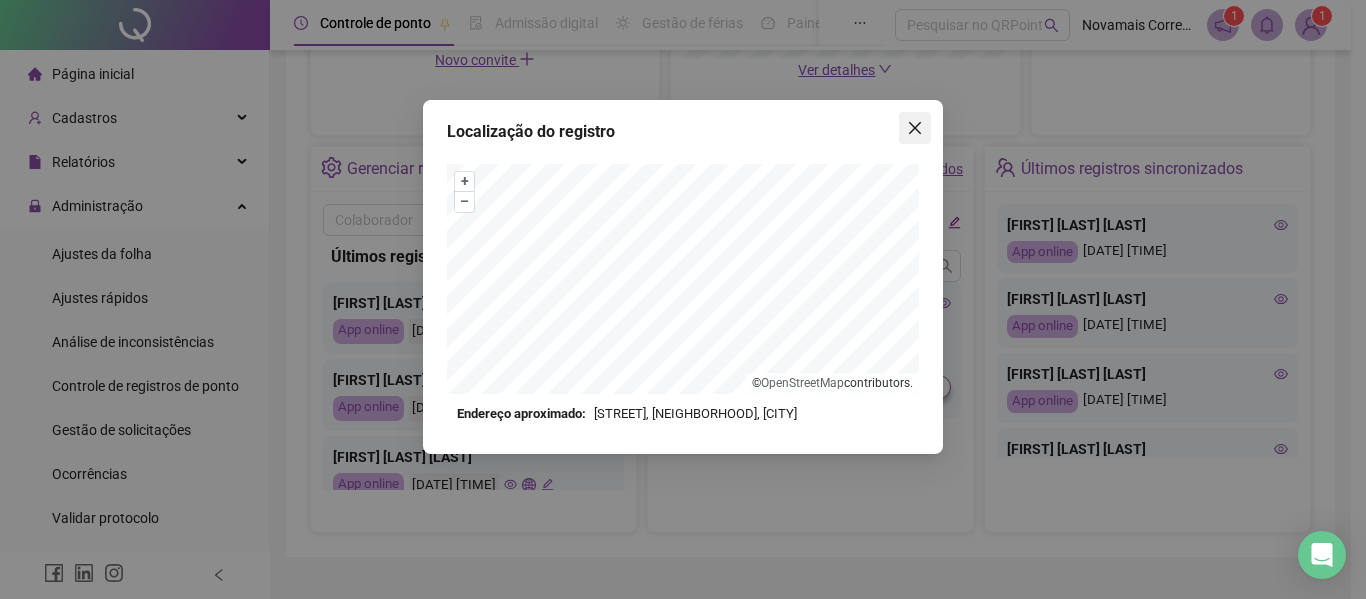 click 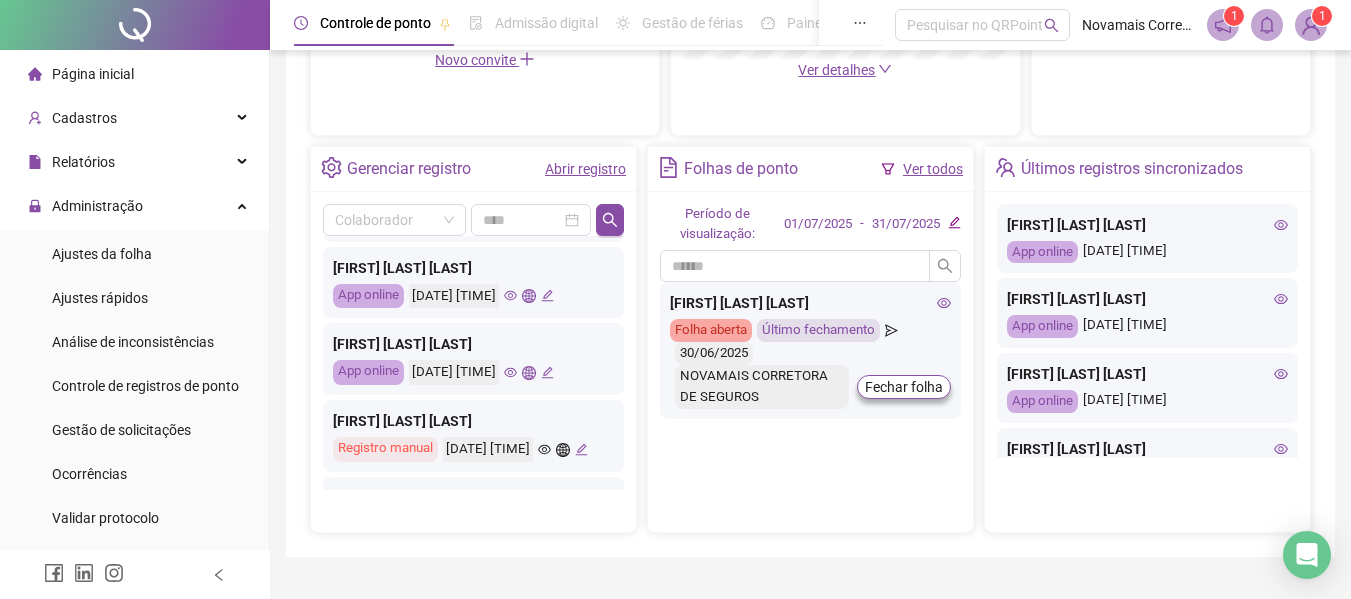 scroll, scrollTop: 200, scrollLeft: 0, axis: vertical 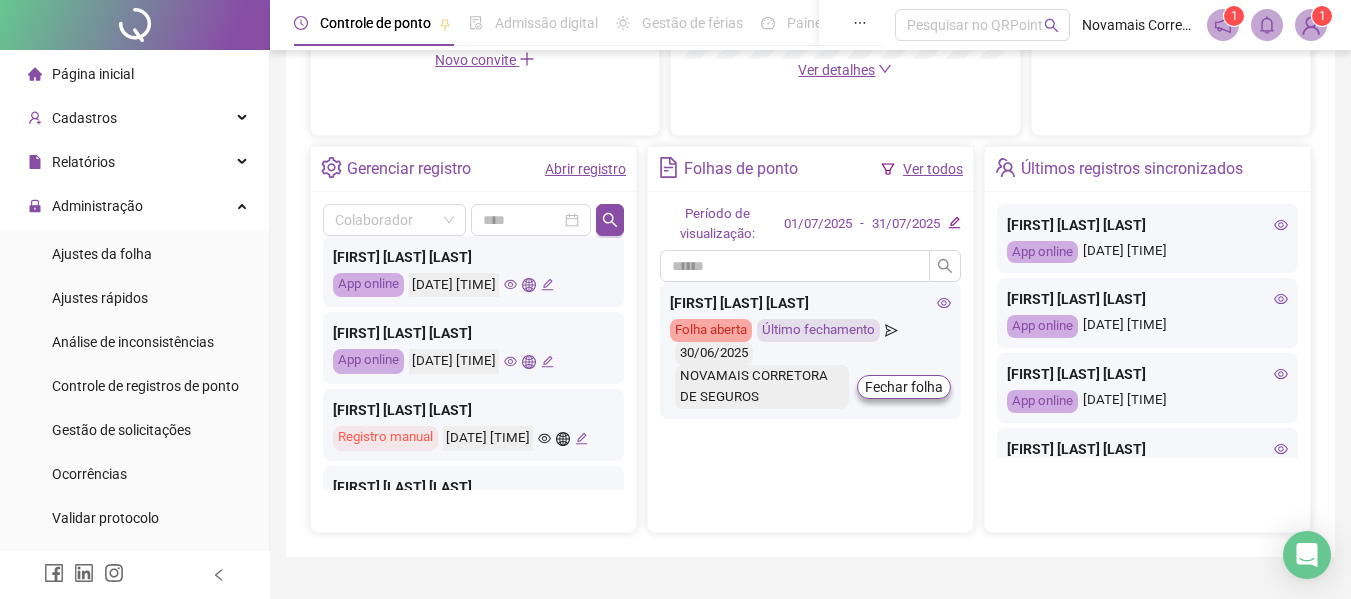 click 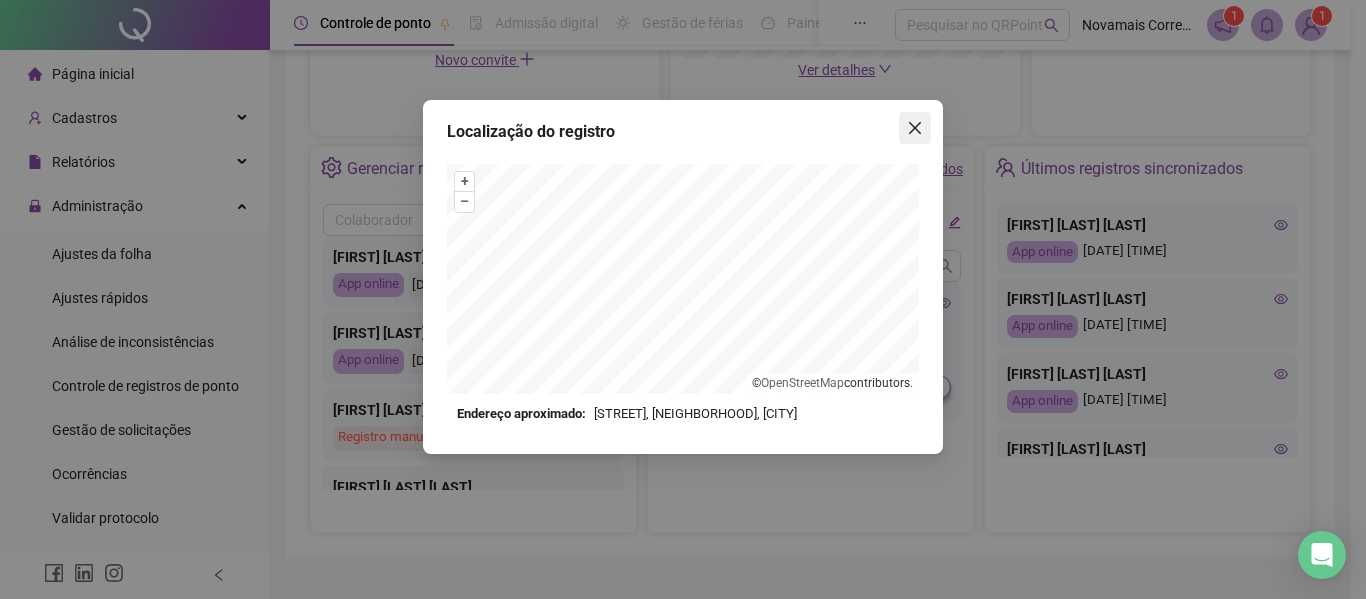 click 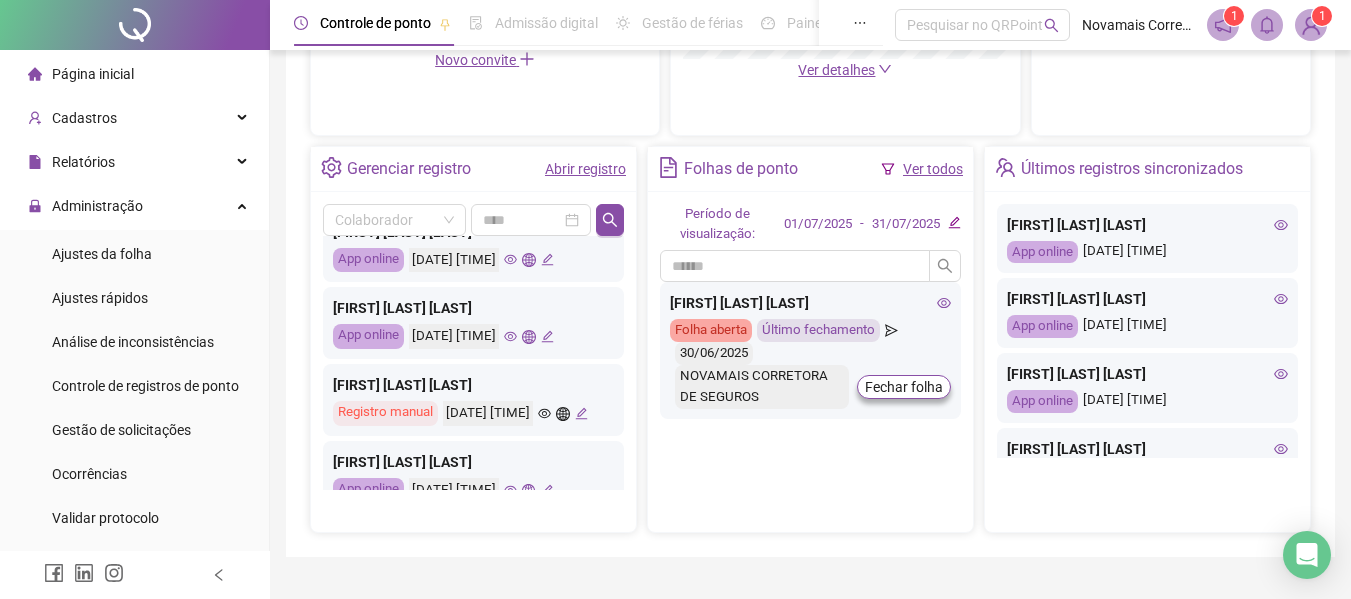 scroll, scrollTop: 300, scrollLeft: 0, axis: vertical 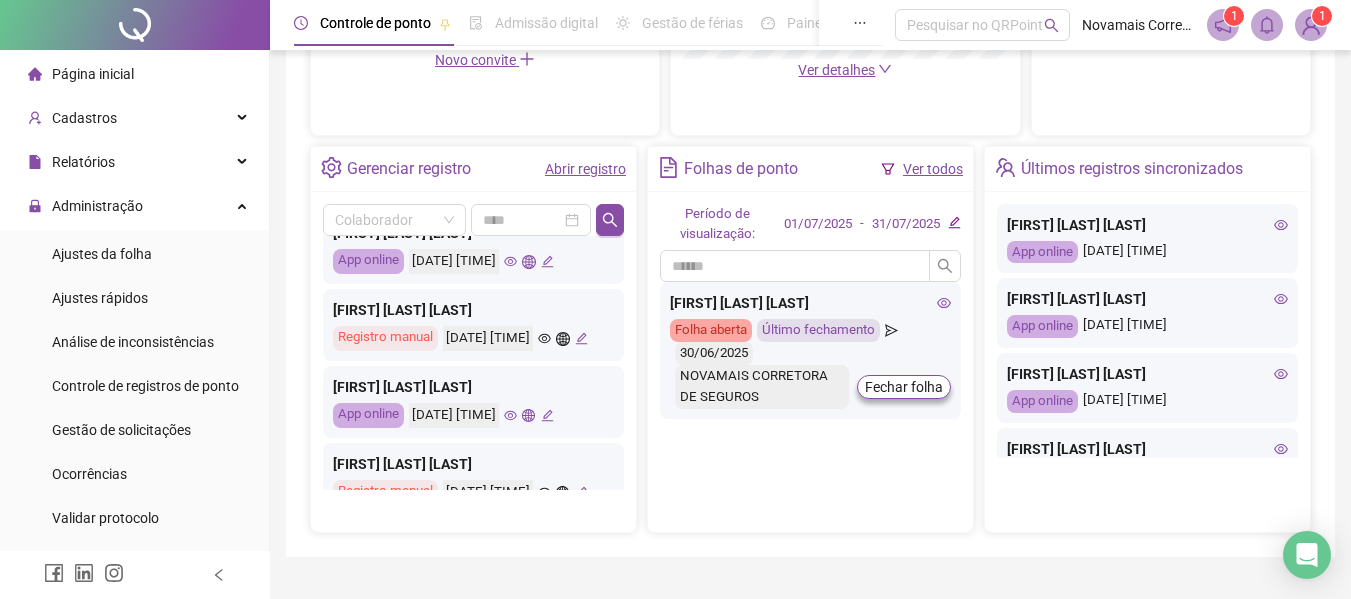 click 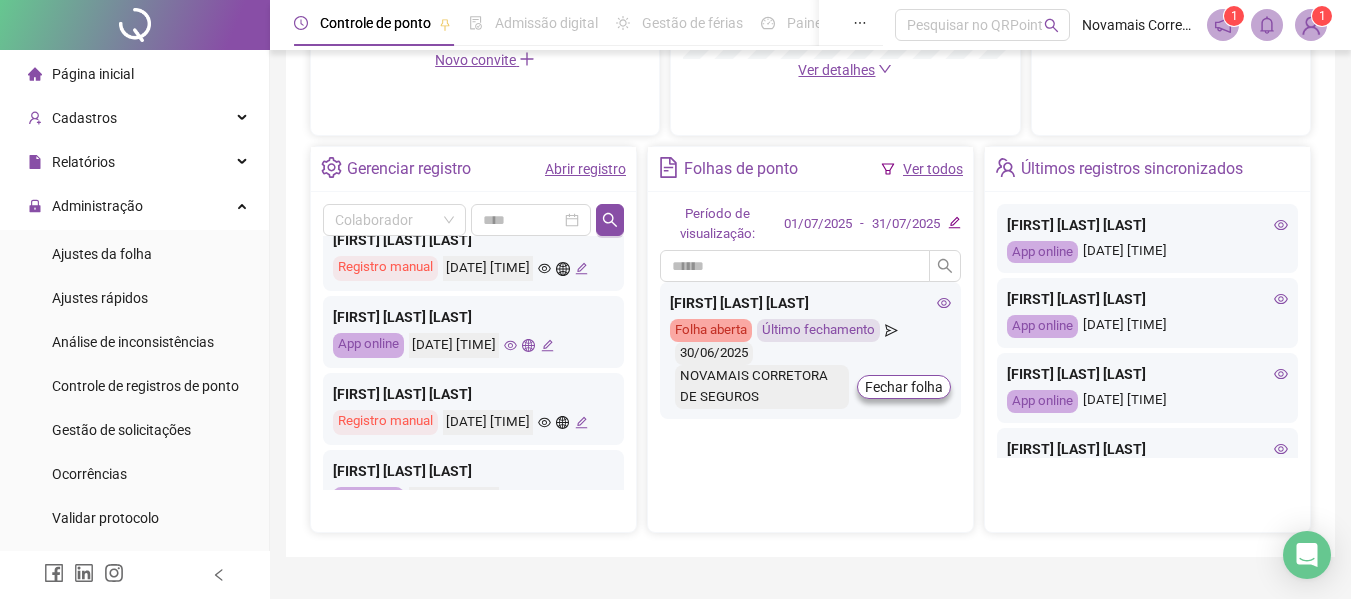scroll, scrollTop: 400, scrollLeft: 0, axis: vertical 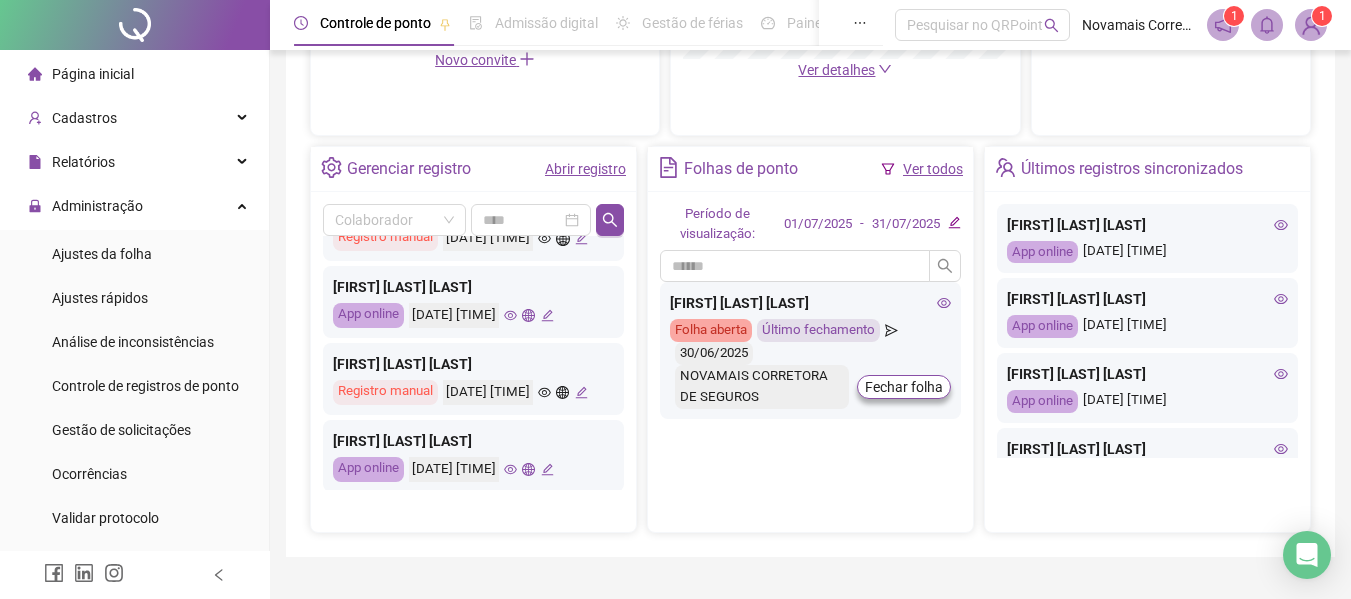 click 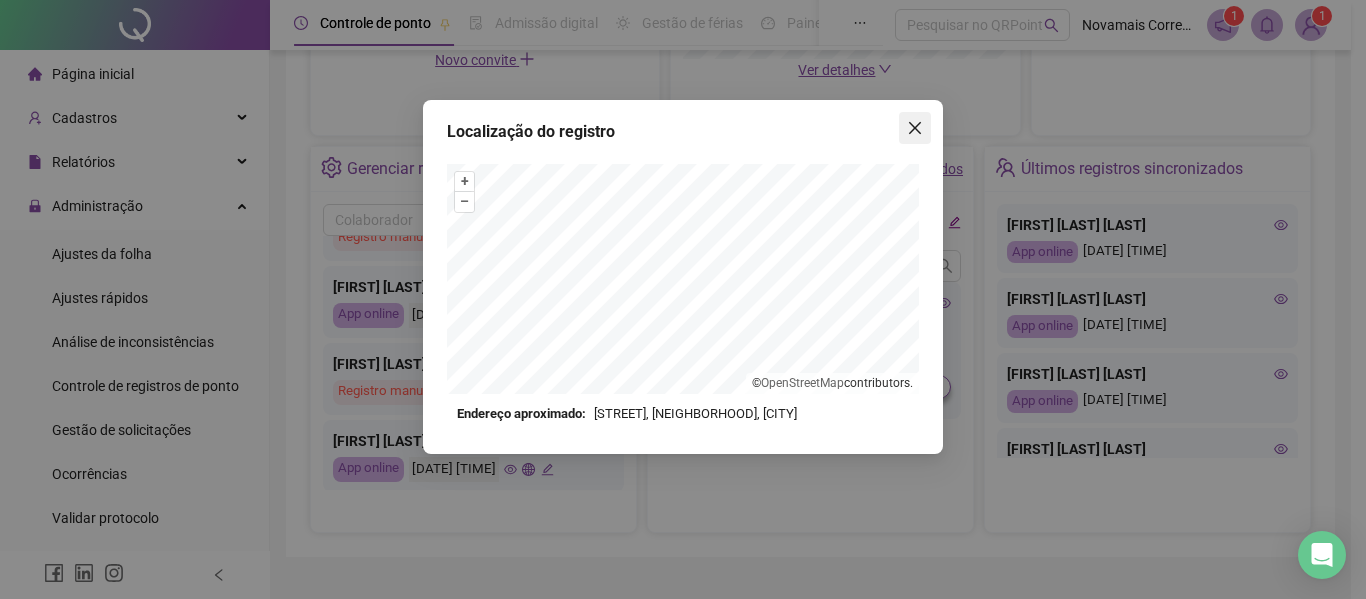 click 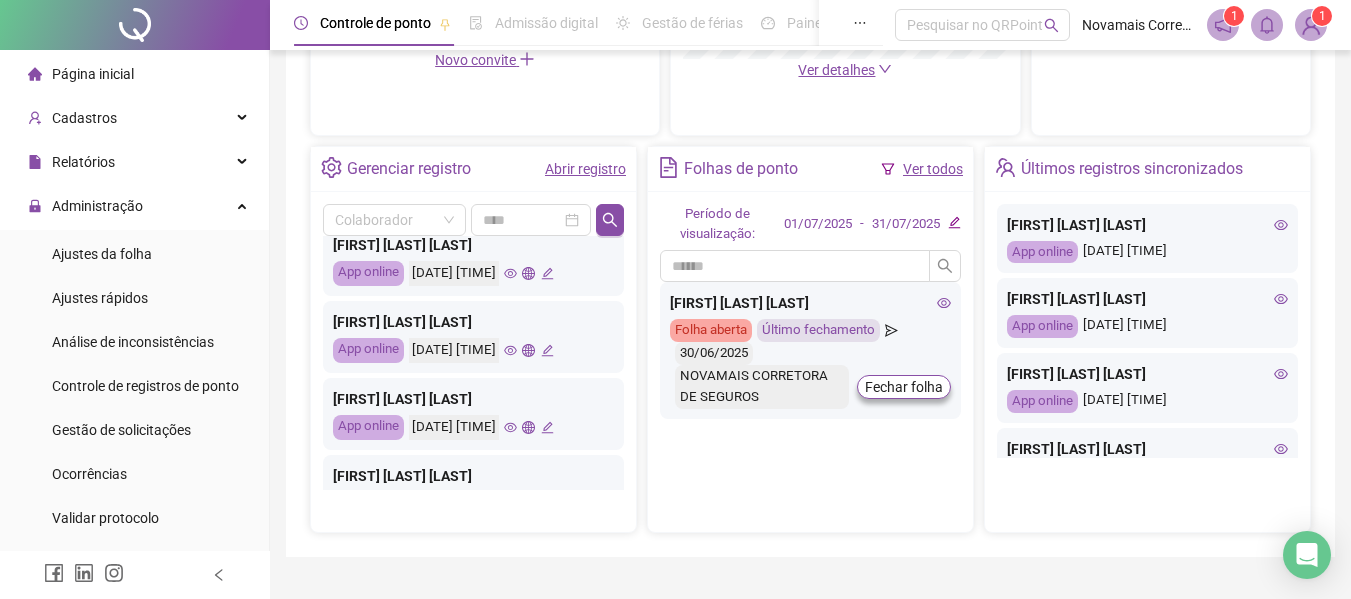 scroll, scrollTop: 600, scrollLeft: 0, axis: vertical 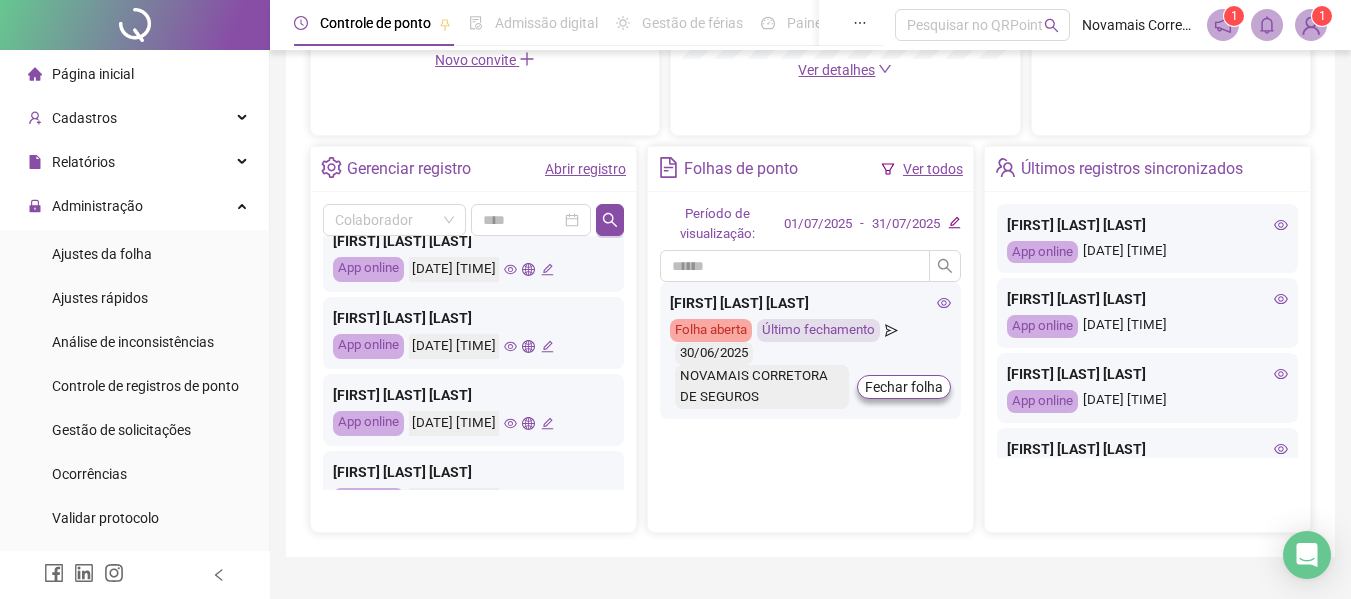click 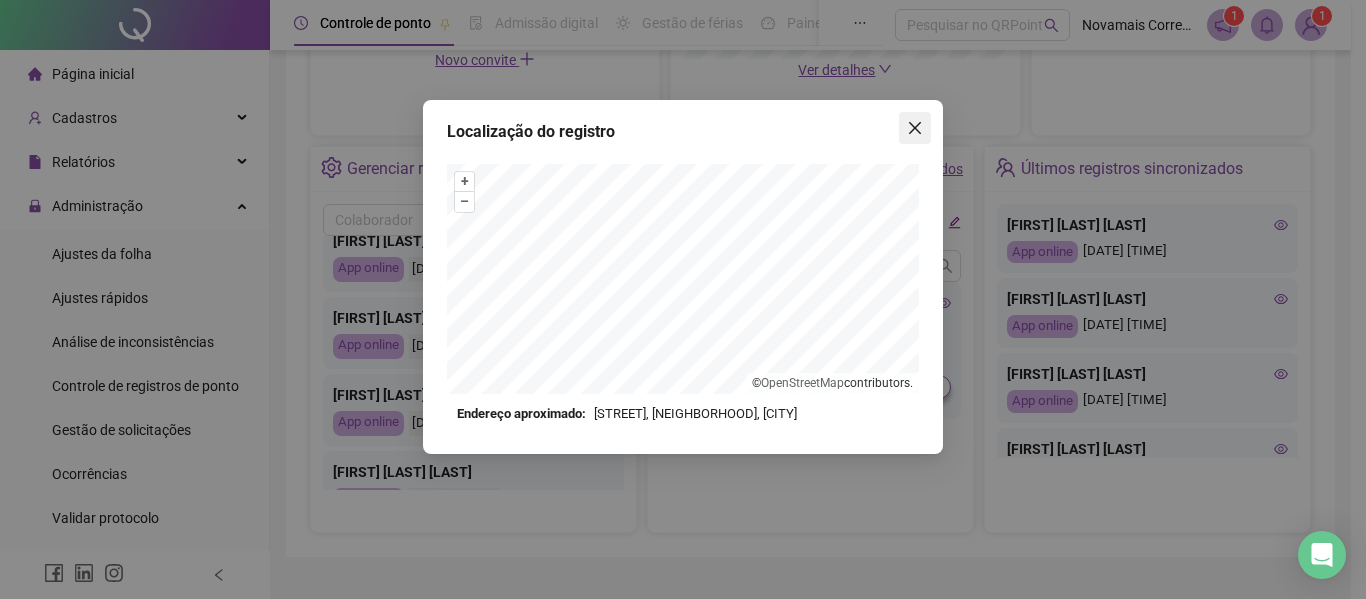 click 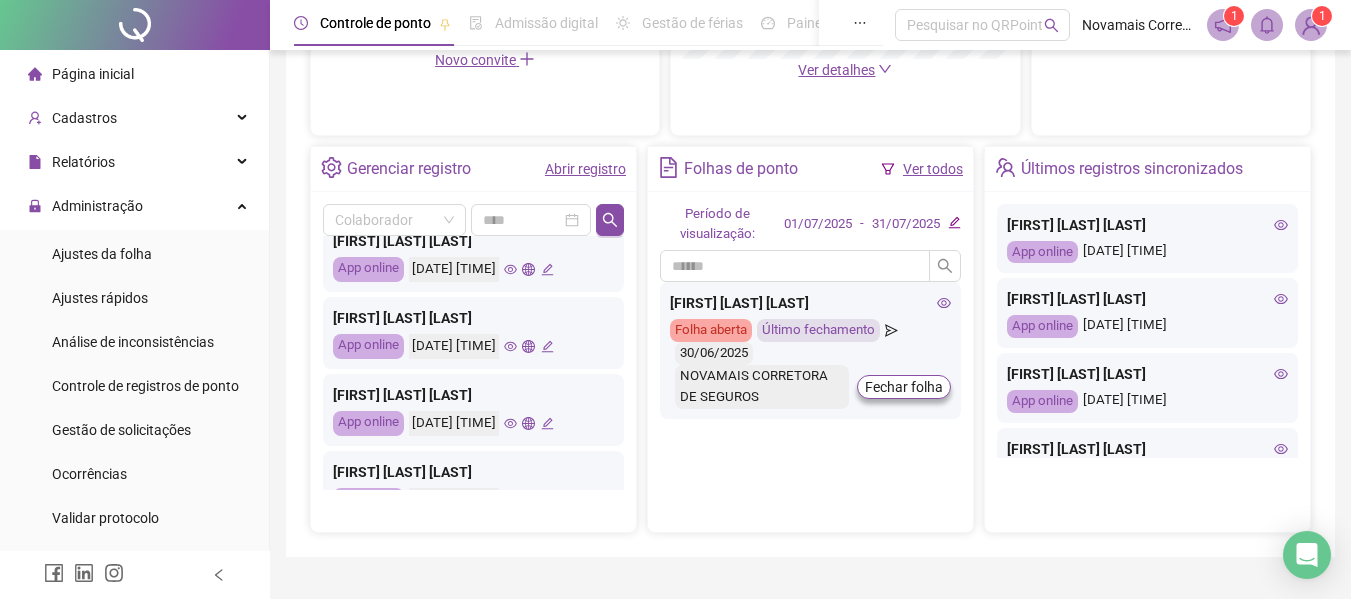 click 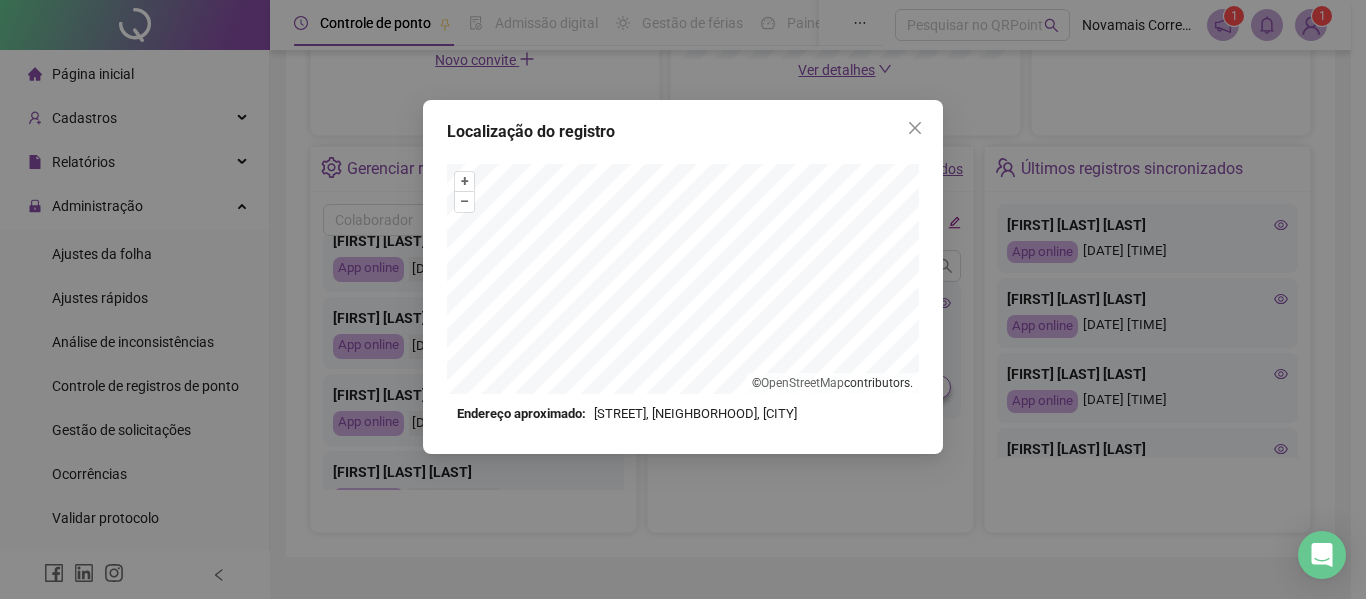 click on "Localização do registro + – ⇧ › ©  OpenStreetMap  contributors. Endereço aproximado:   [STREET], [NEIGHBORHOOD], [CITY] *OBS Os registros de ponto executados através da web utilizam uma tecnologia menos precisa para obter a geolocalização do colaborador, o que poderá resultar em localizações distintas." at bounding box center [683, 277] 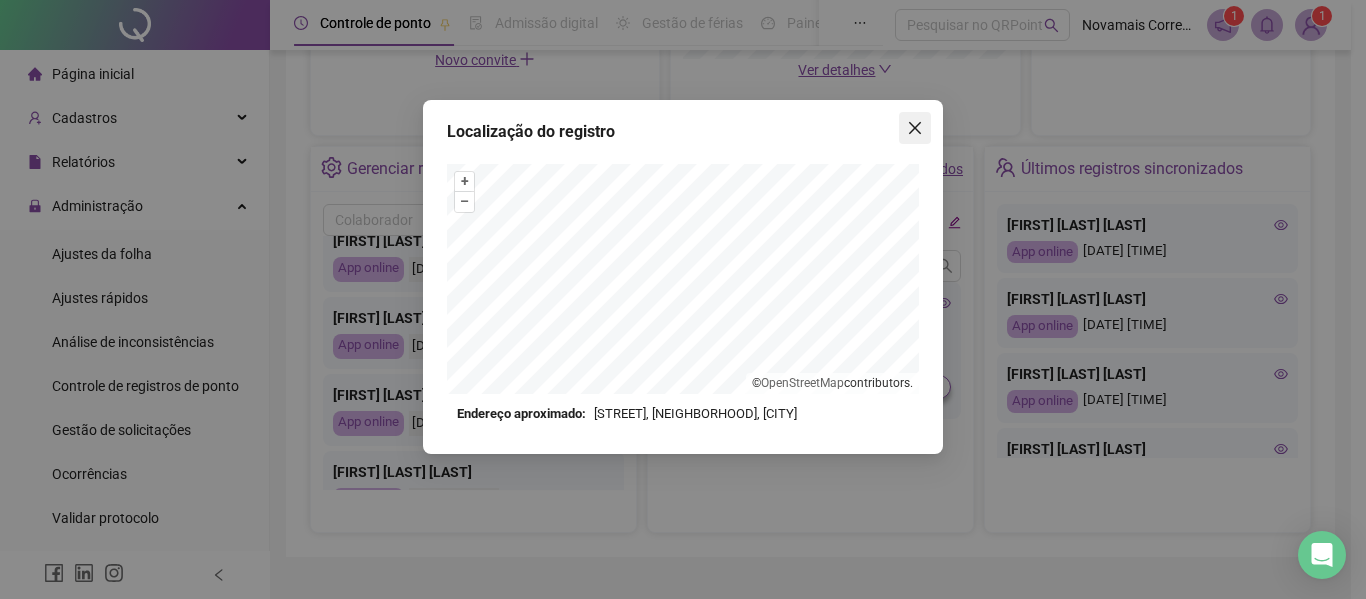 click 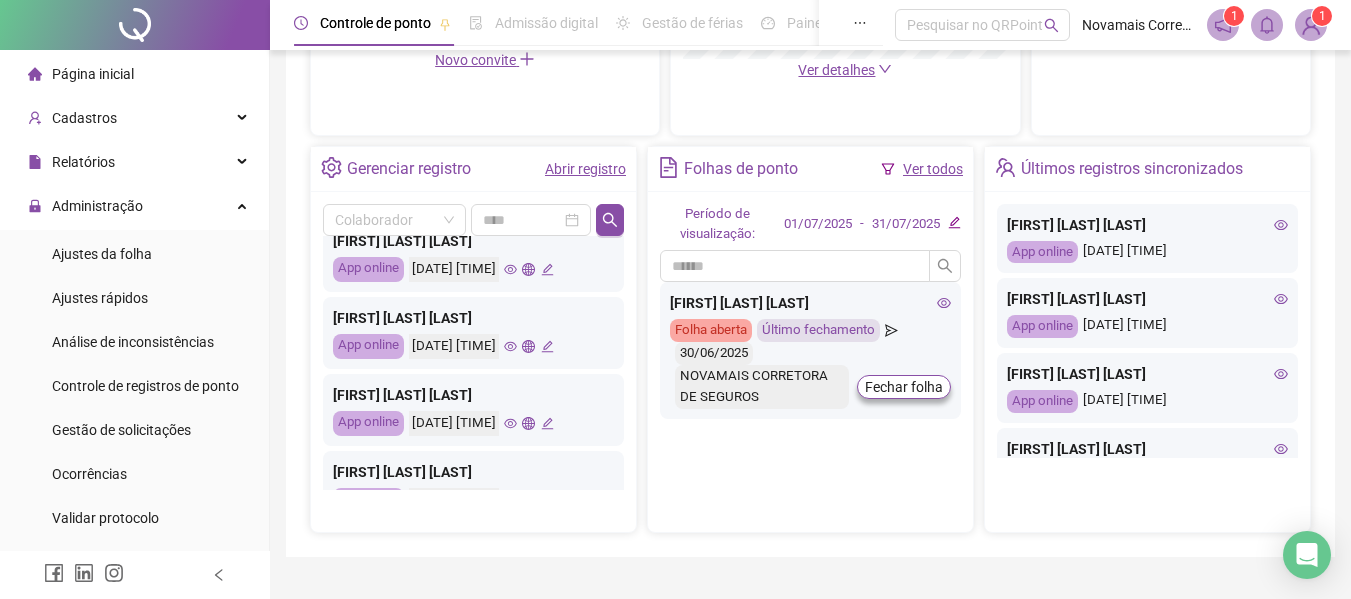 click 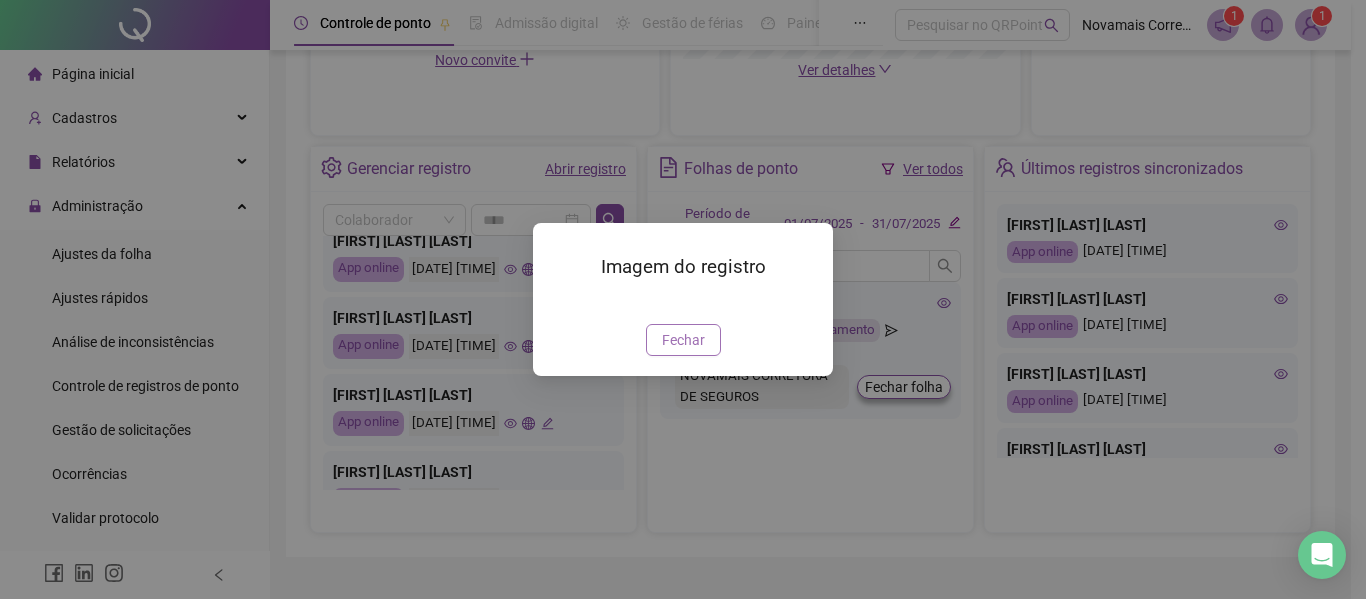 click on "Fechar" at bounding box center (683, 340) 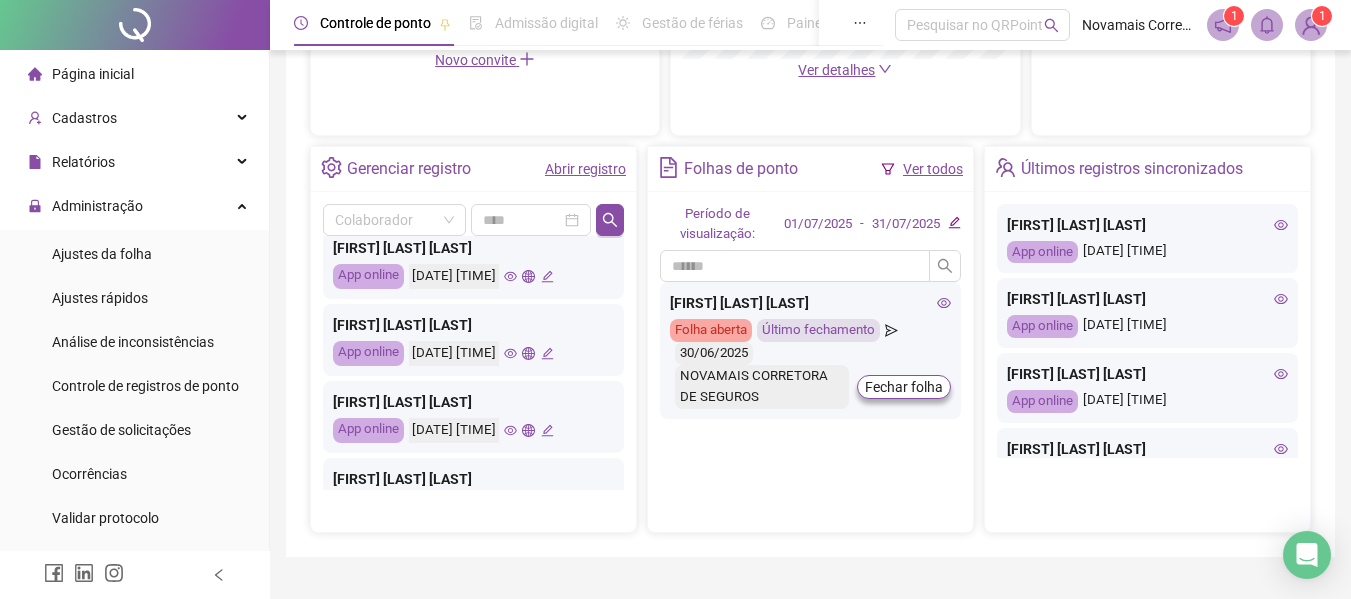 scroll, scrollTop: 700, scrollLeft: 0, axis: vertical 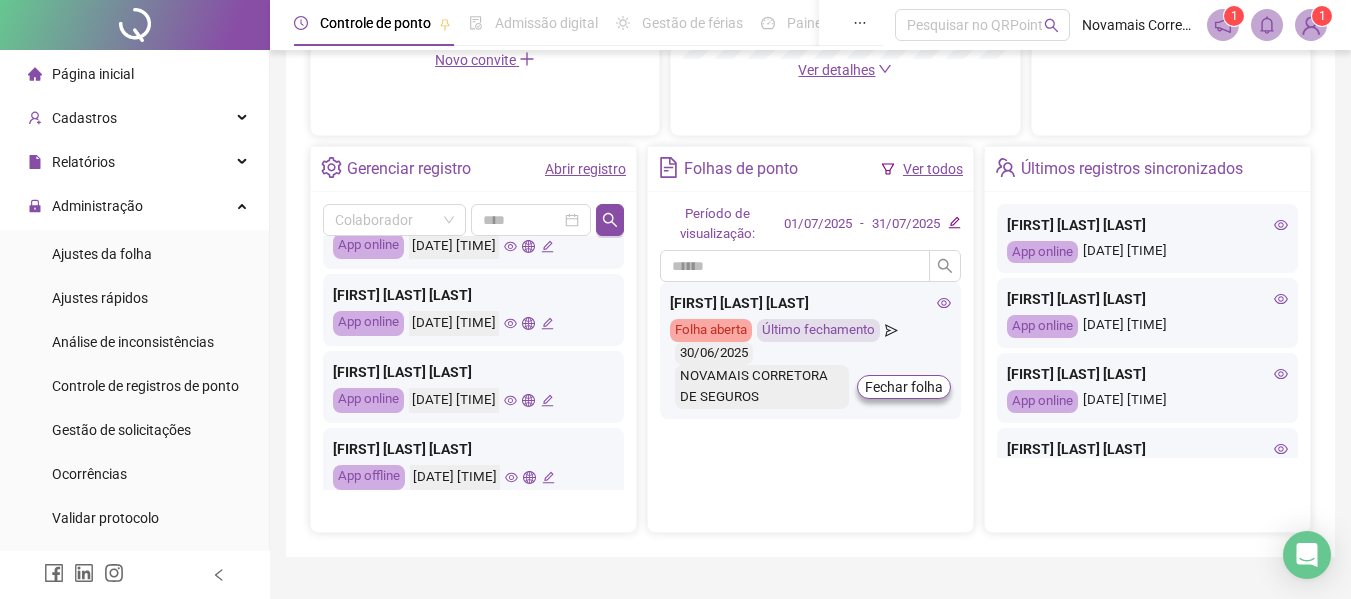 click 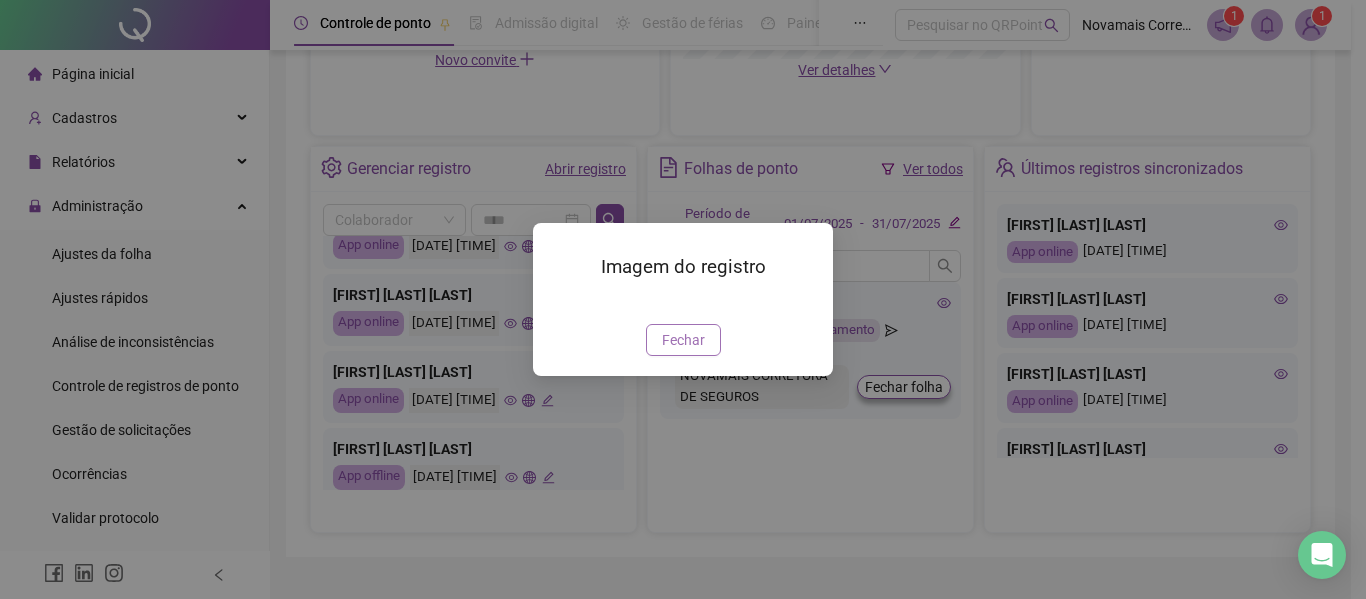 click on "Fechar" at bounding box center [683, 340] 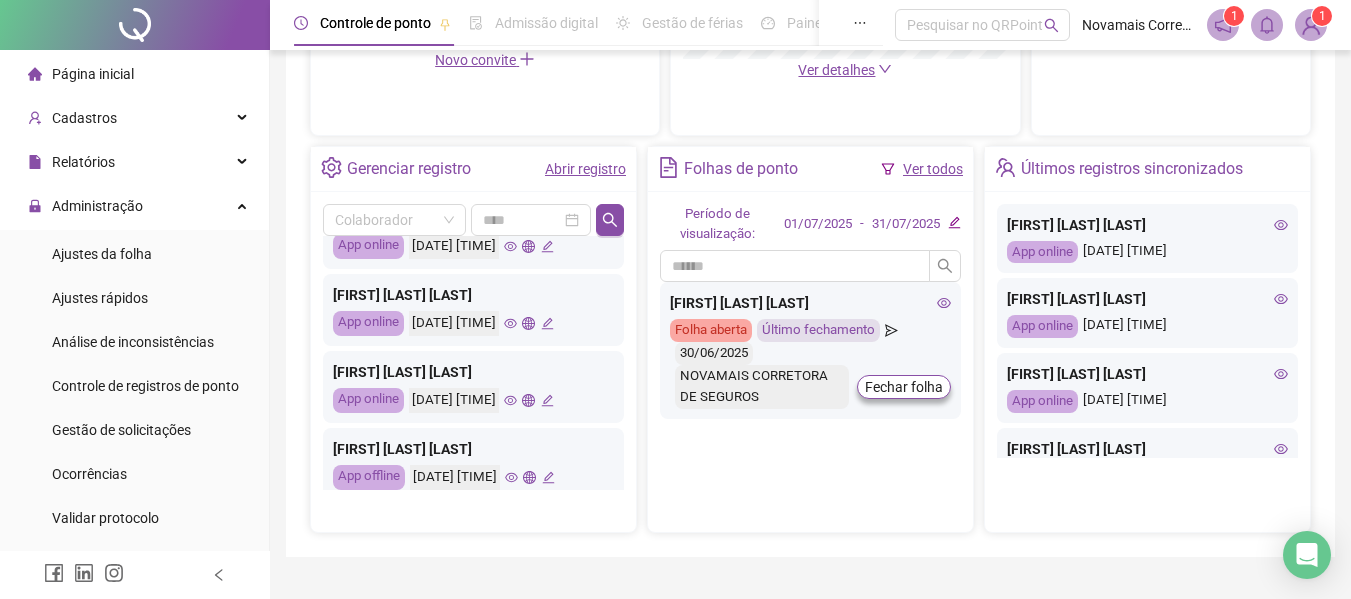 scroll, scrollTop: 800, scrollLeft: 0, axis: vertical 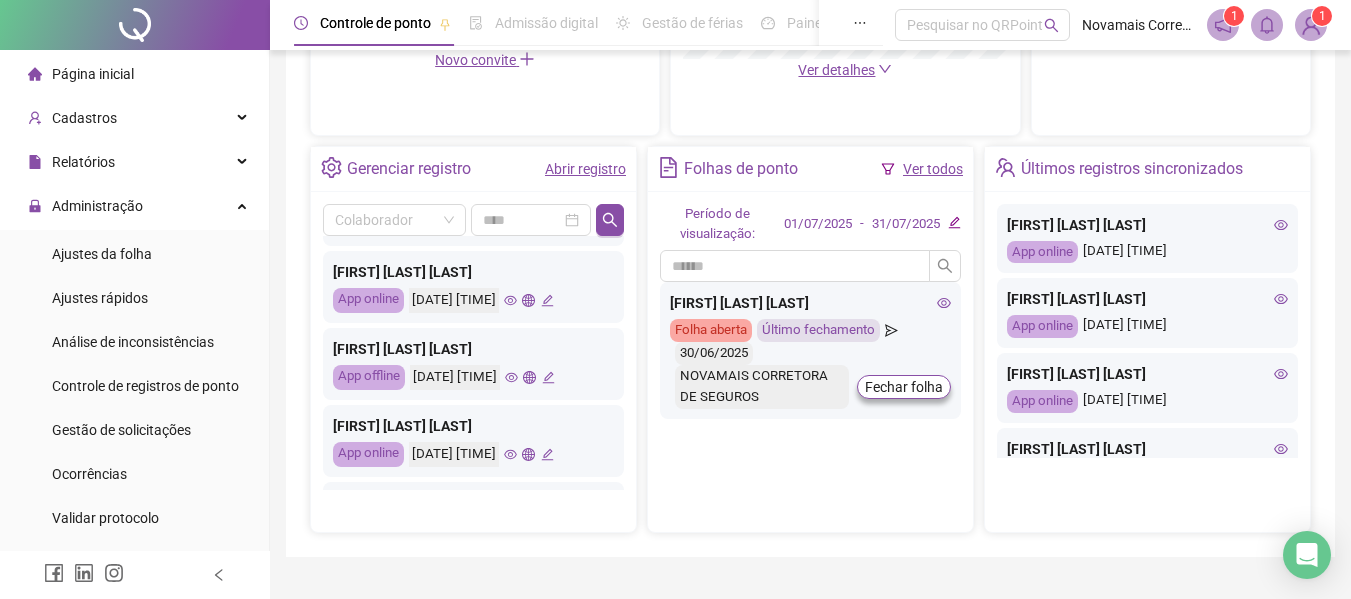 click 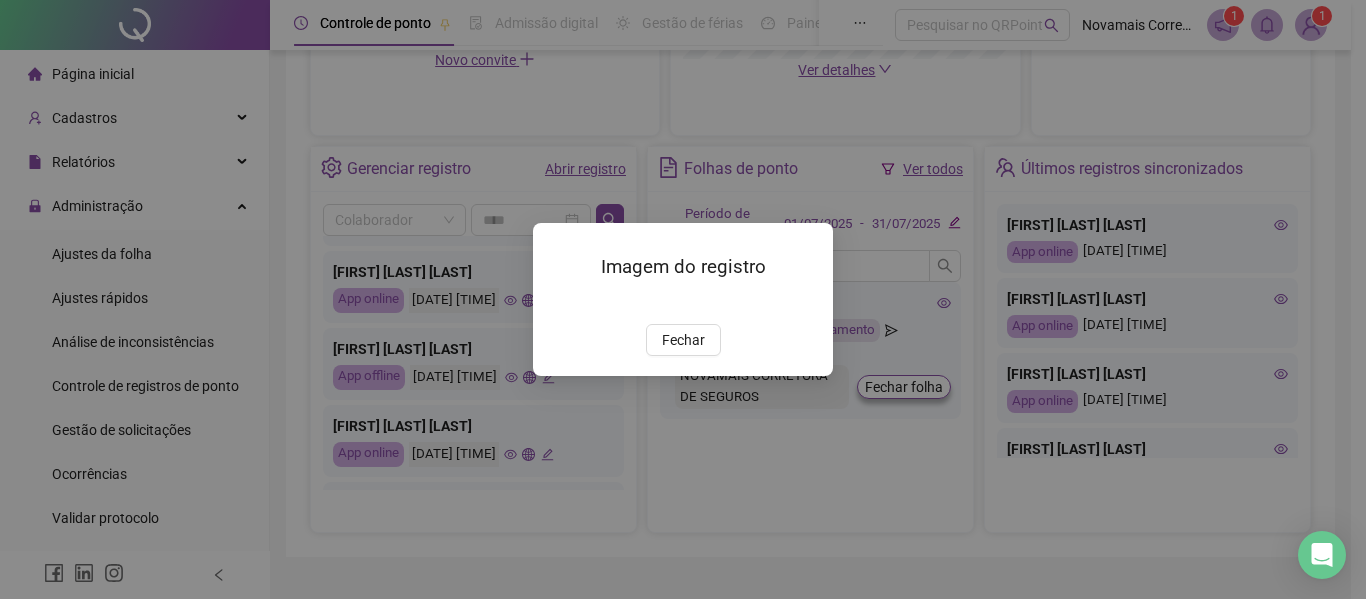 click at bounding box center (557, 303) 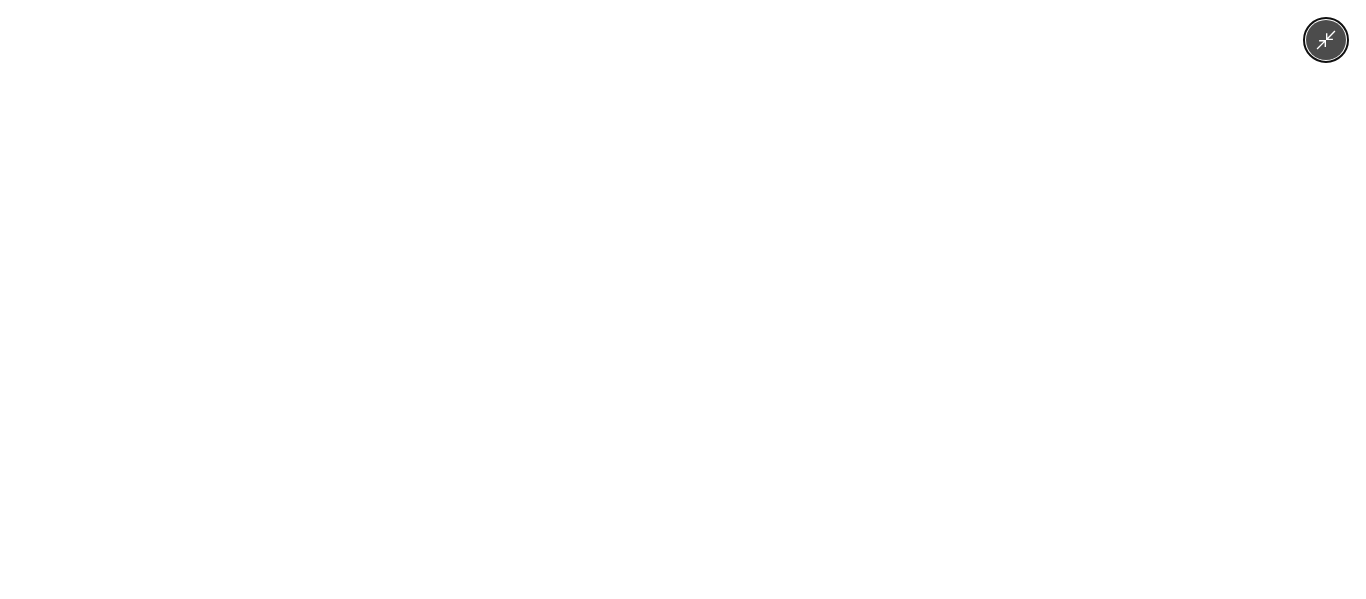 click at bounding box center [683, 299] 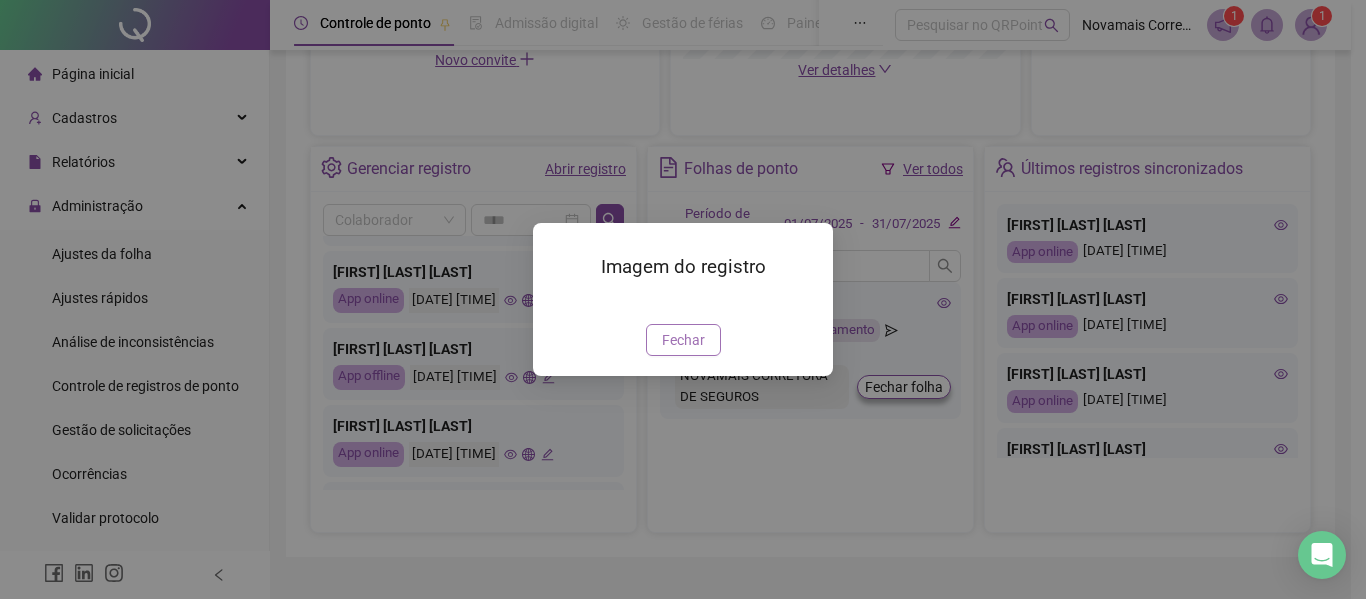 click on "Fechar" at bounding box center (683, 340) 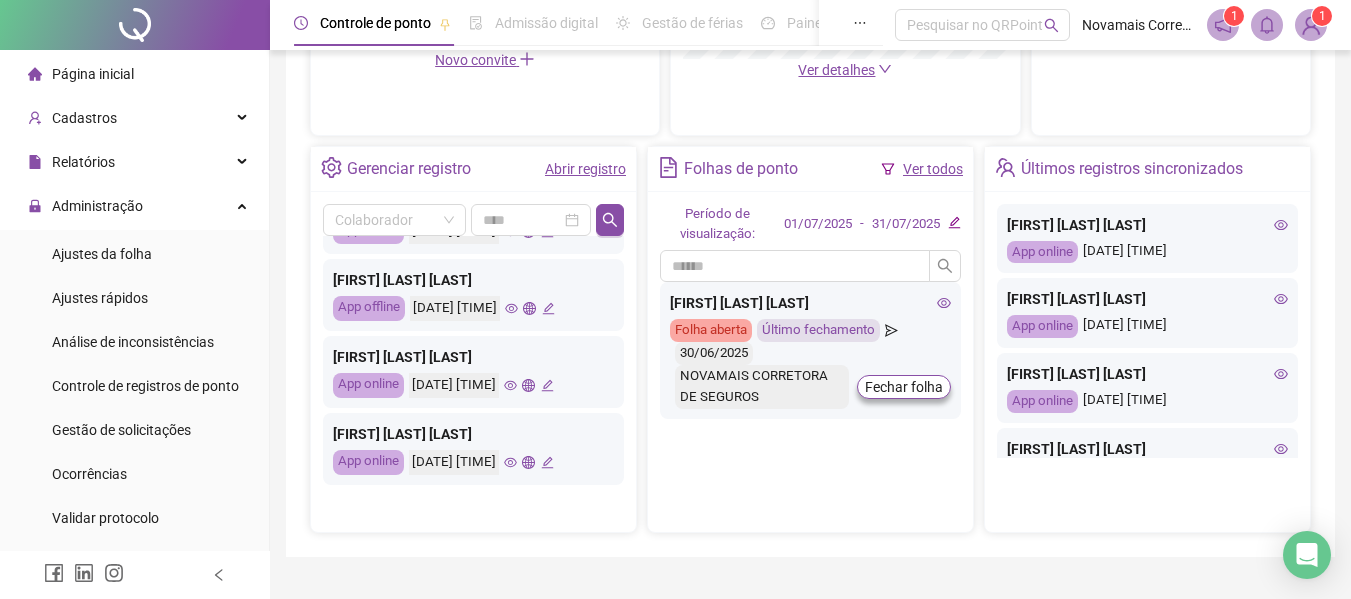 scroll, scrollTop: 900, scrollLeft: 0, axis: vertical 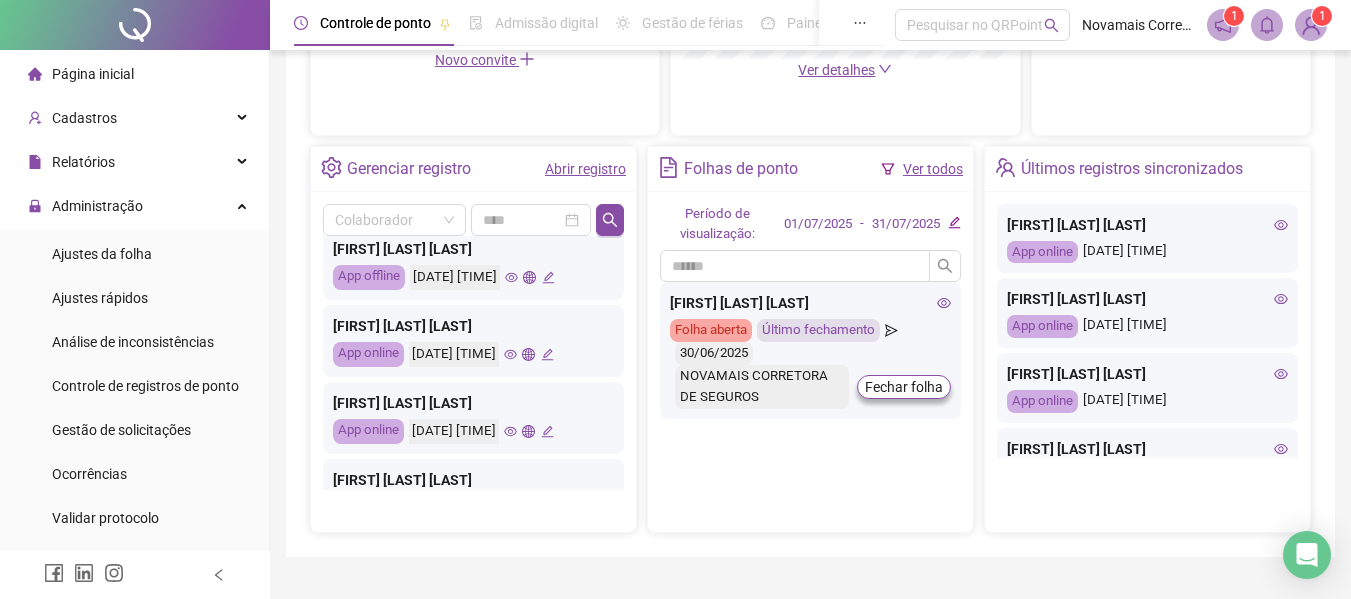 click 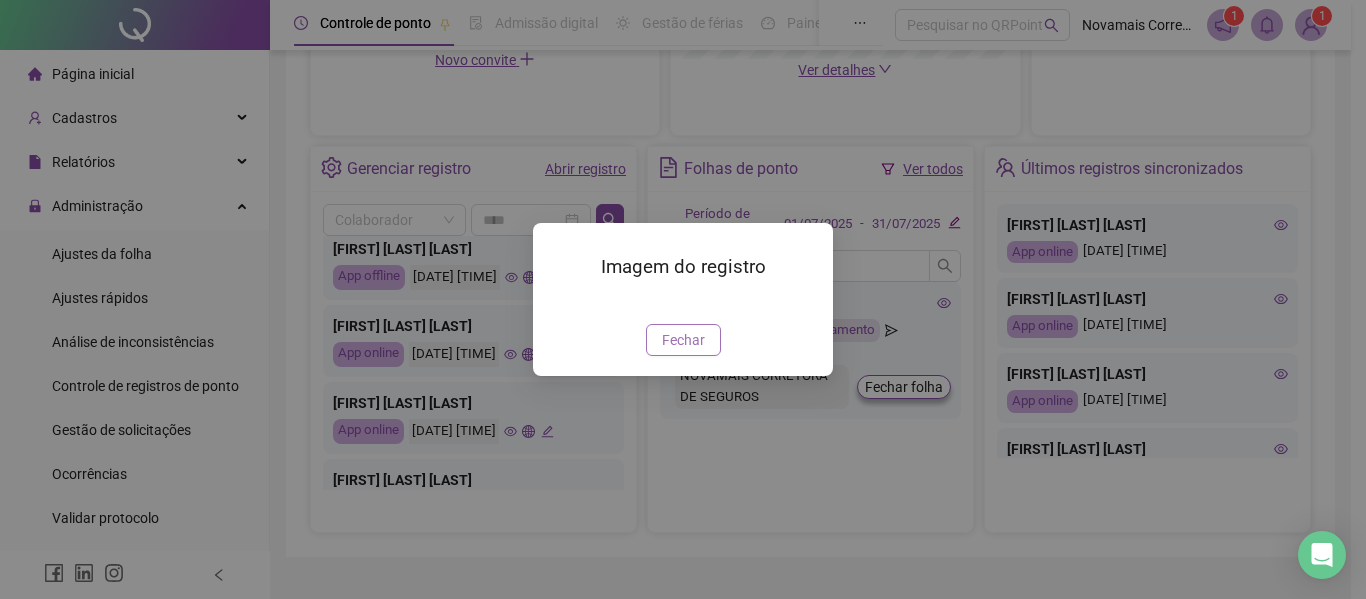 click on "Fechar" at bounding box center (683, 340) 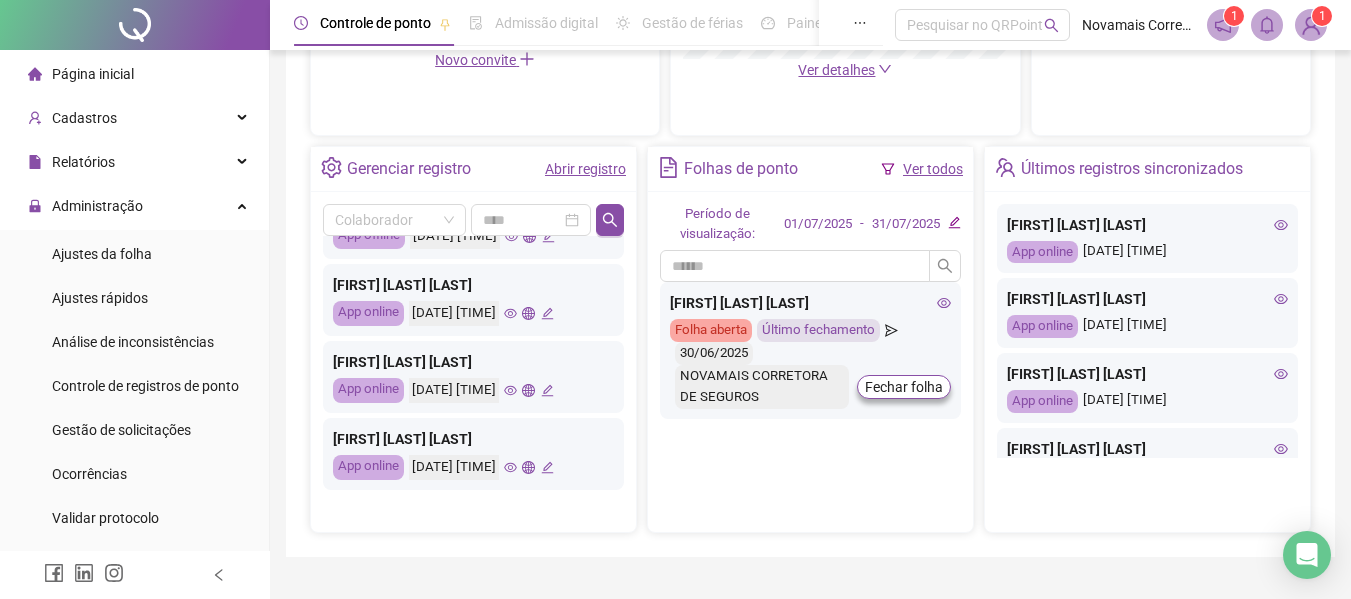 scroll, scrollTop: 987, scrollLeft: 0, axis: vertical 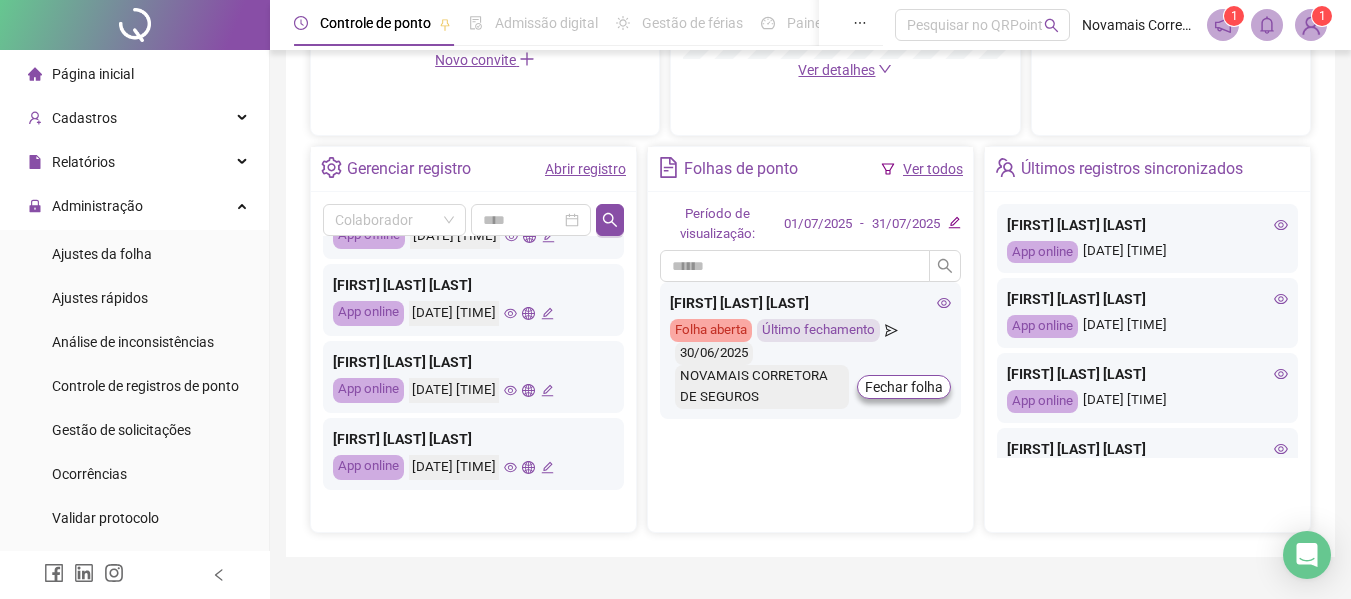 click 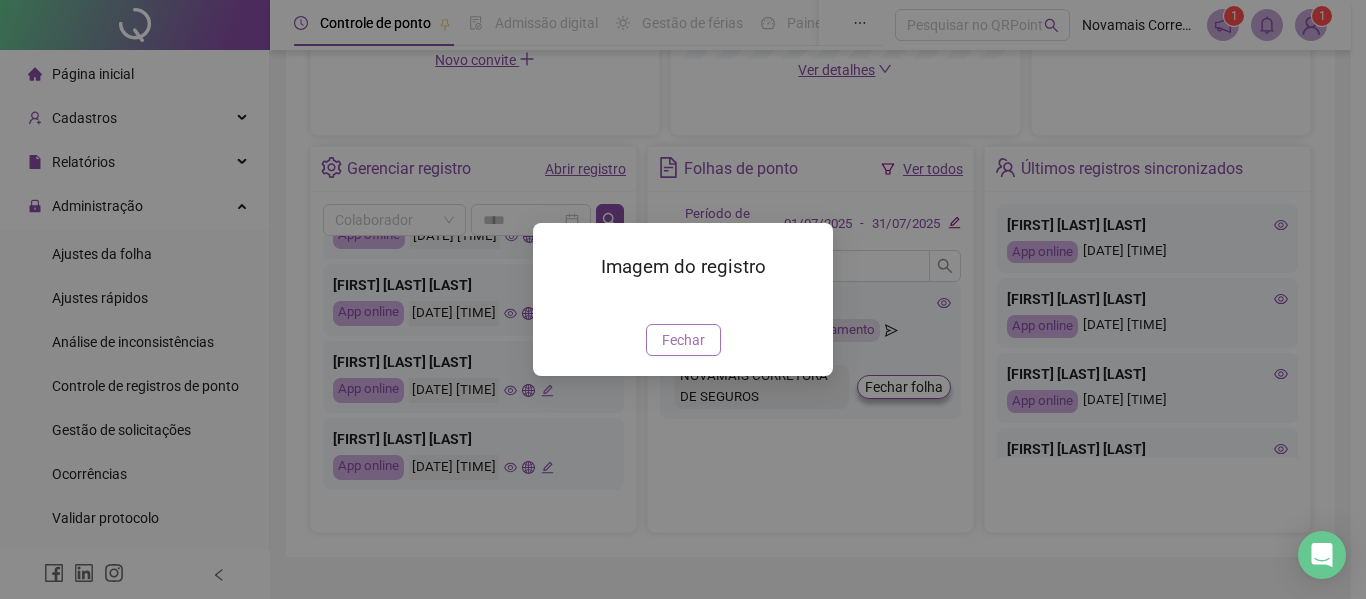 click on "Fechar" at bounding box center [683, 340] 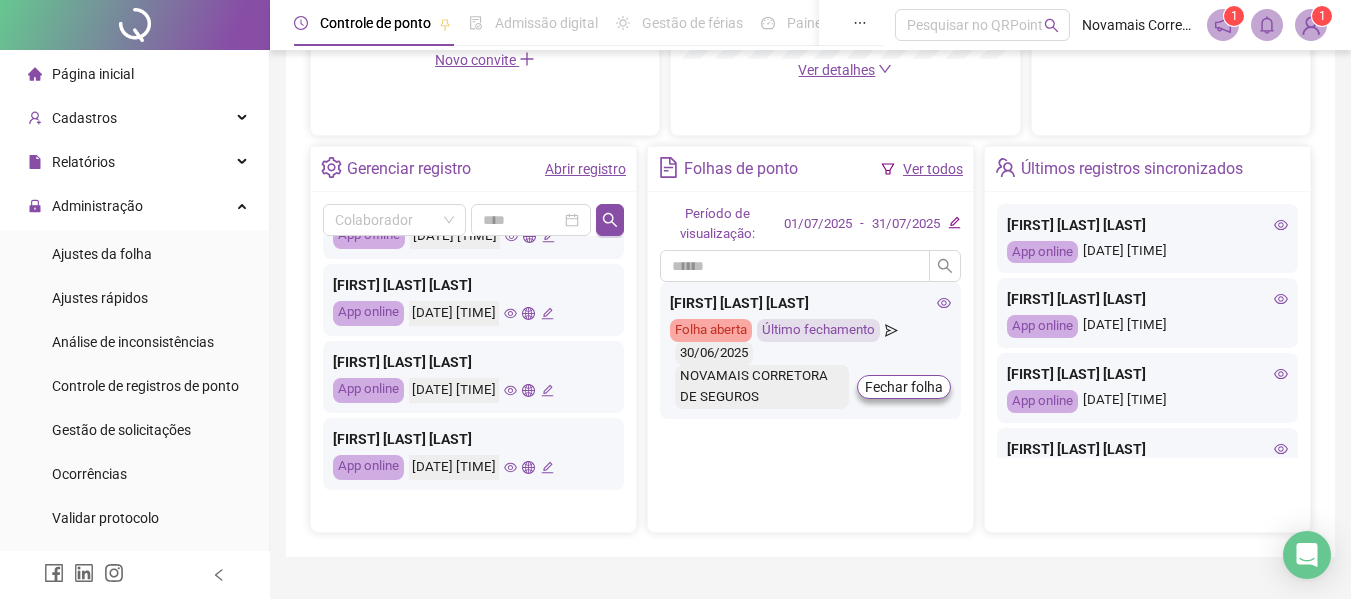 scroll, scrollTop: 723, scrollLeft: 0, axis: vertical 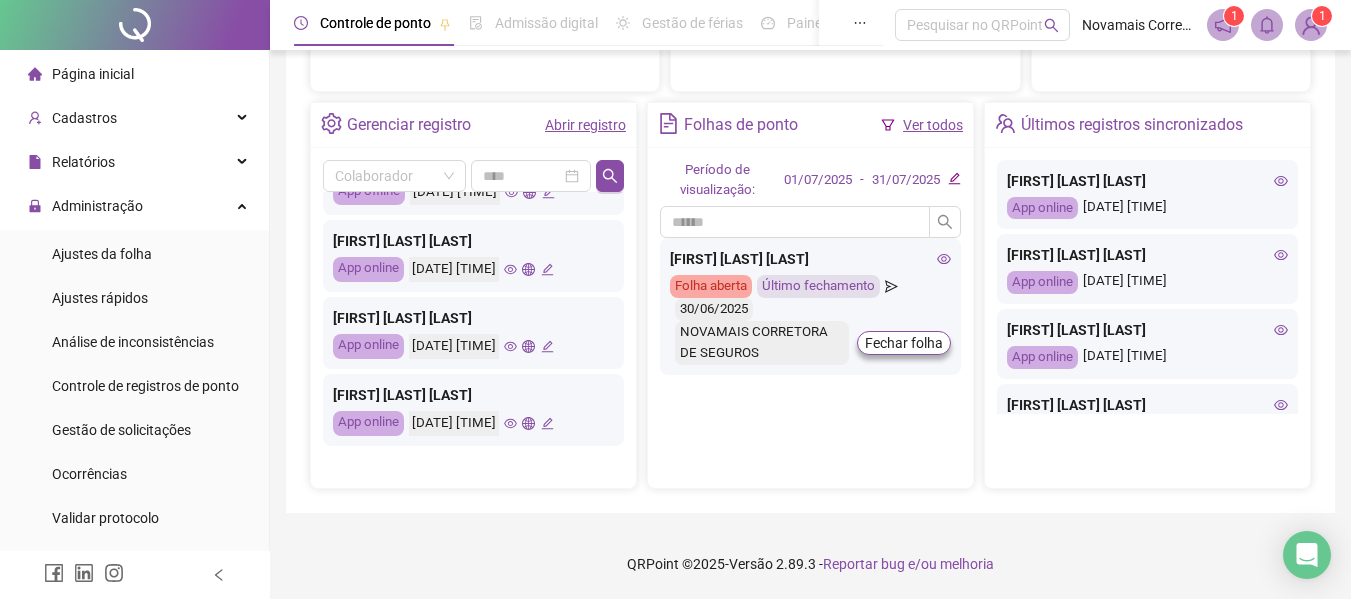 click 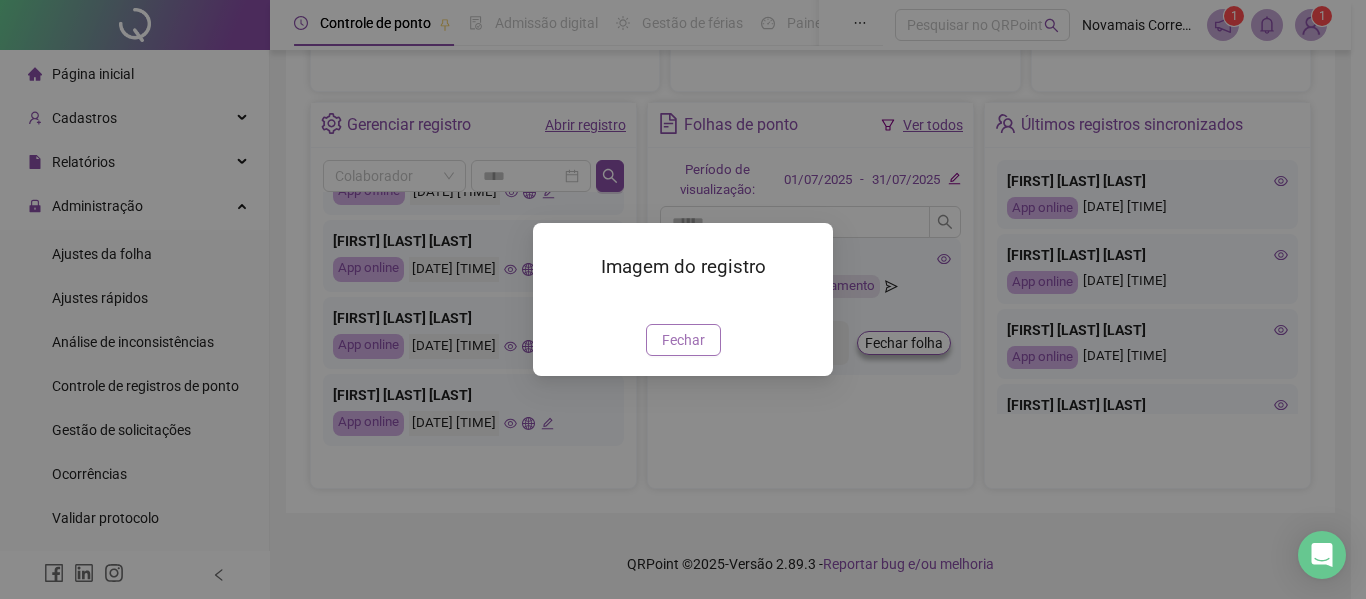 click on "Fechar" at bounding box center (683, 340) 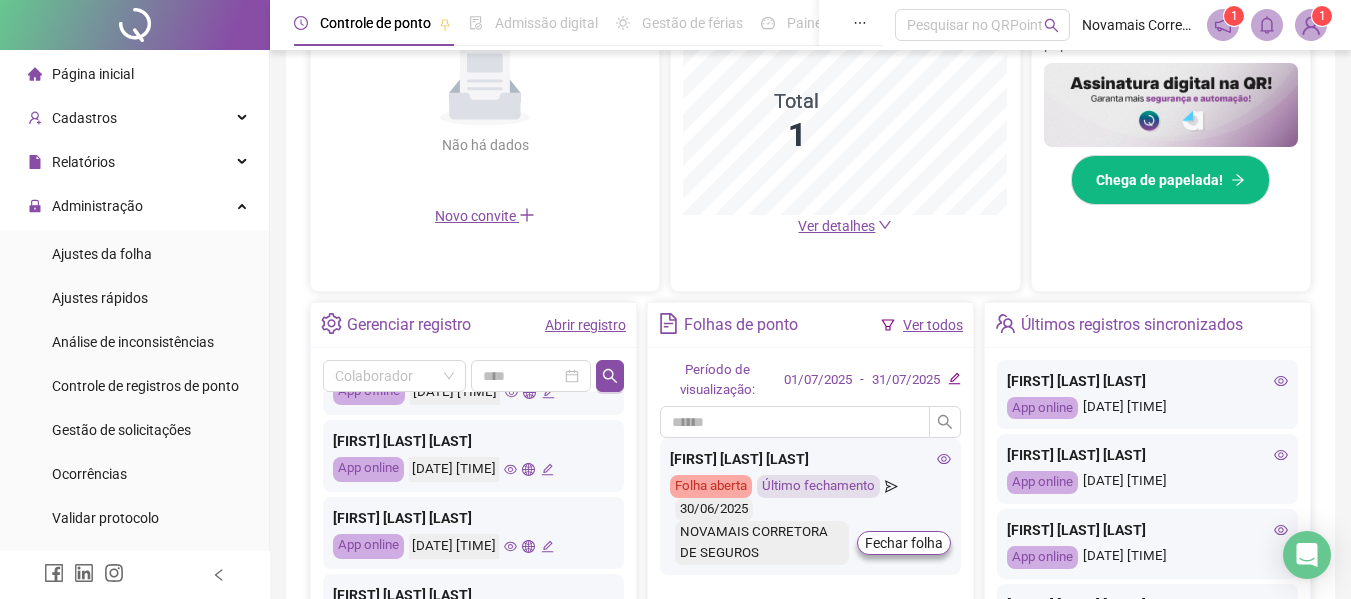 scroll, scrollTop: 623, scrollLeft: 0, axis: vertical 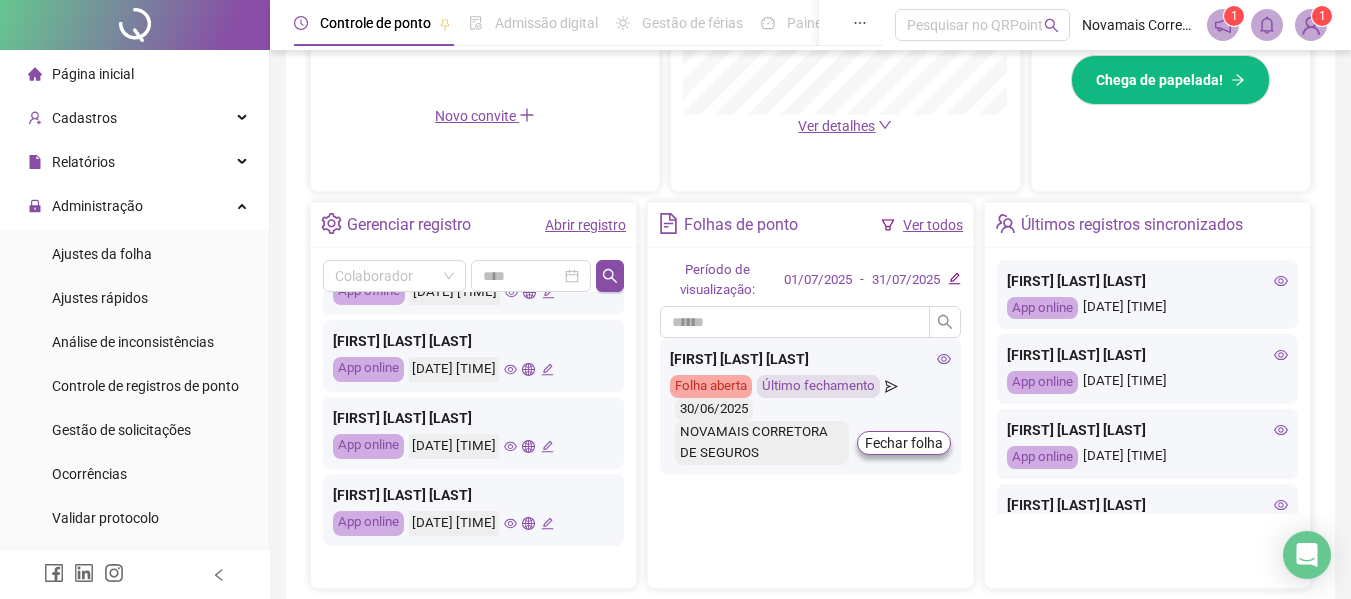 click on "Ver todos" at bounding box center [933, 225] 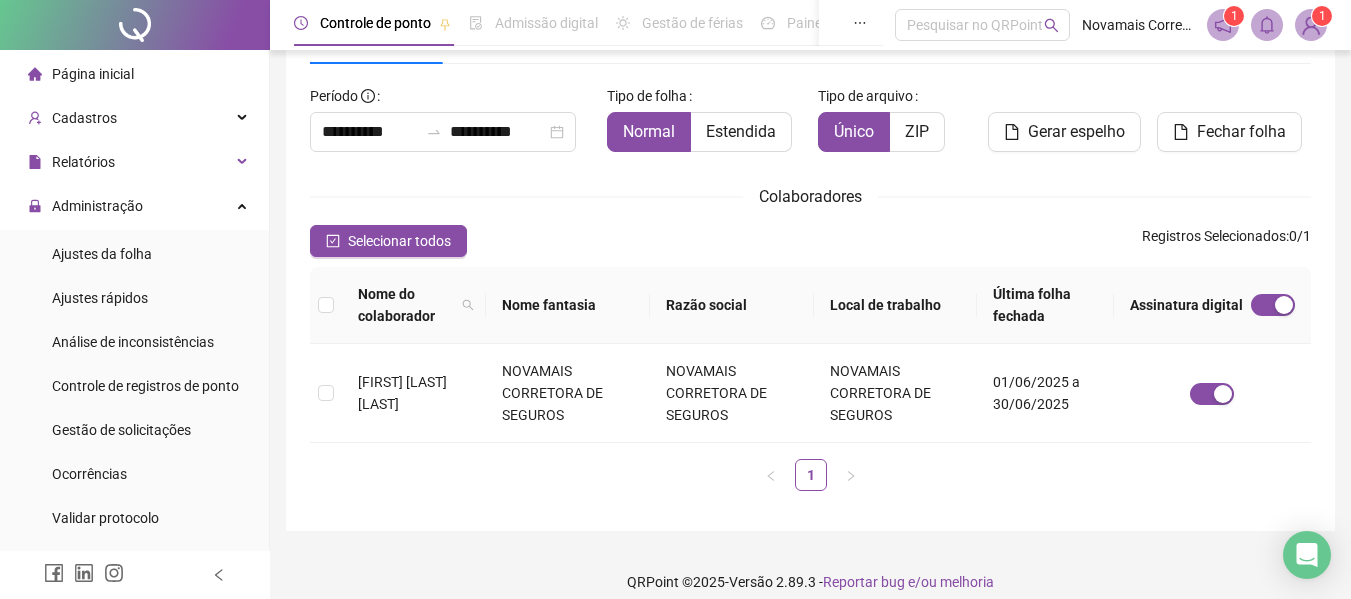scroll, scrollTop: 110, scrollLeft: 0, axis: vertical 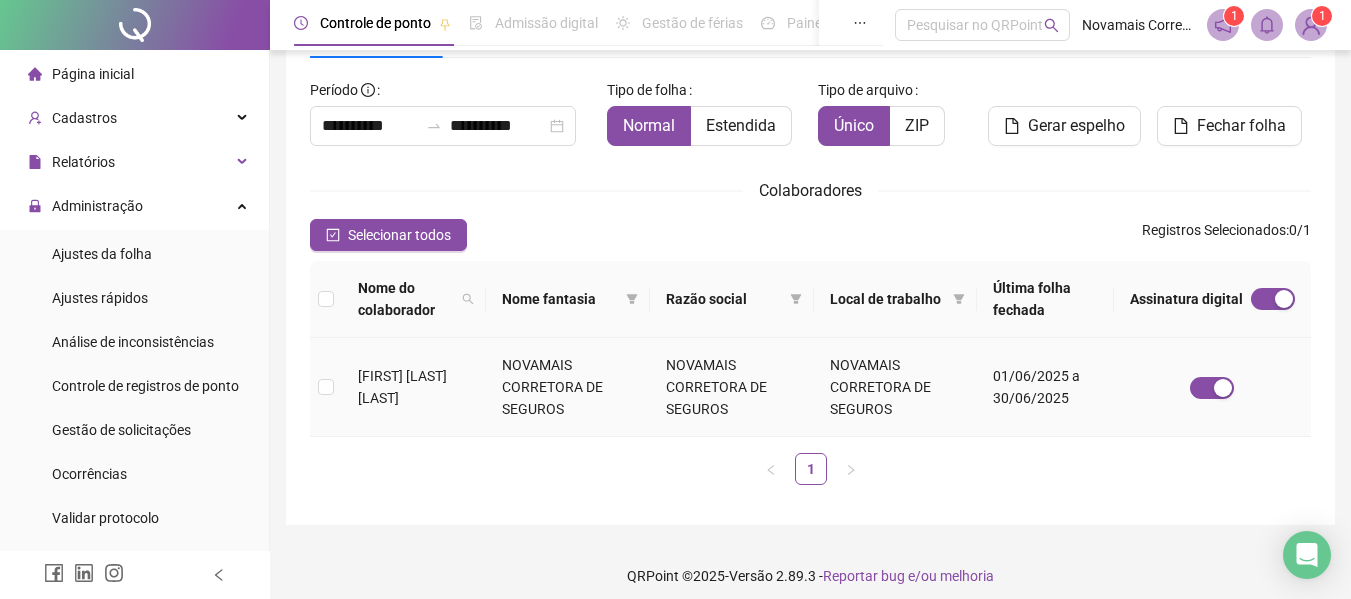 click on "[FIRST] [LAST] [LAST]" at bounding box center (402, 387) 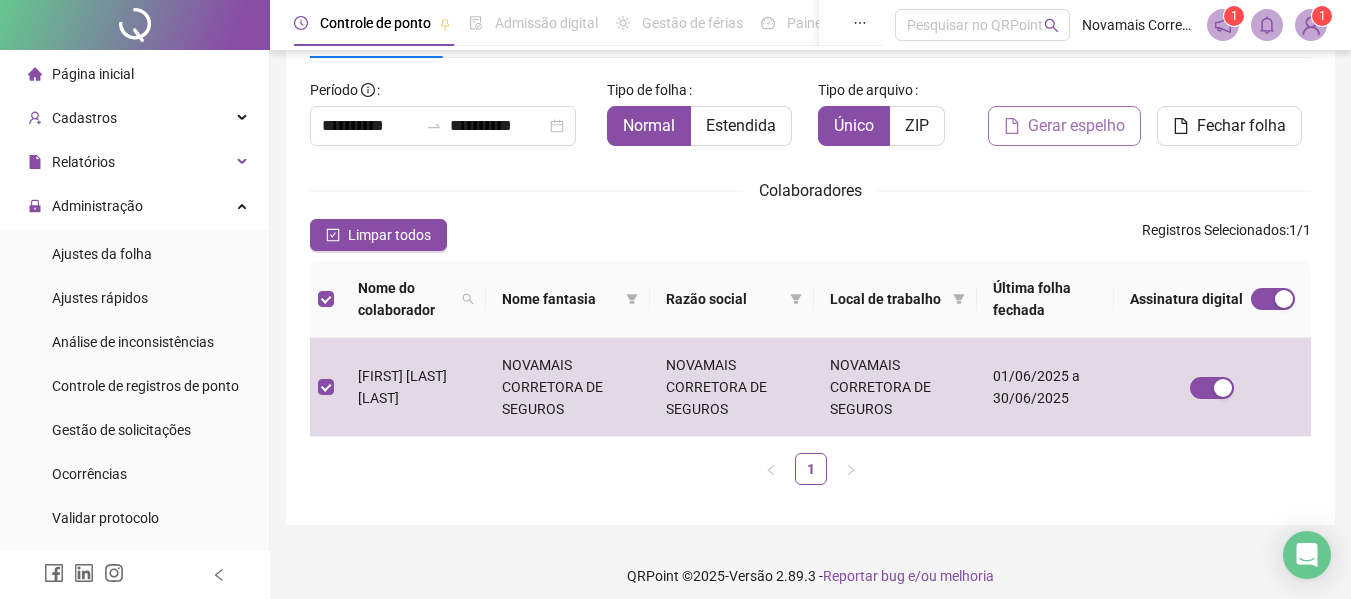 click on "Gerar espelho" at bounding box center (1076, 126) 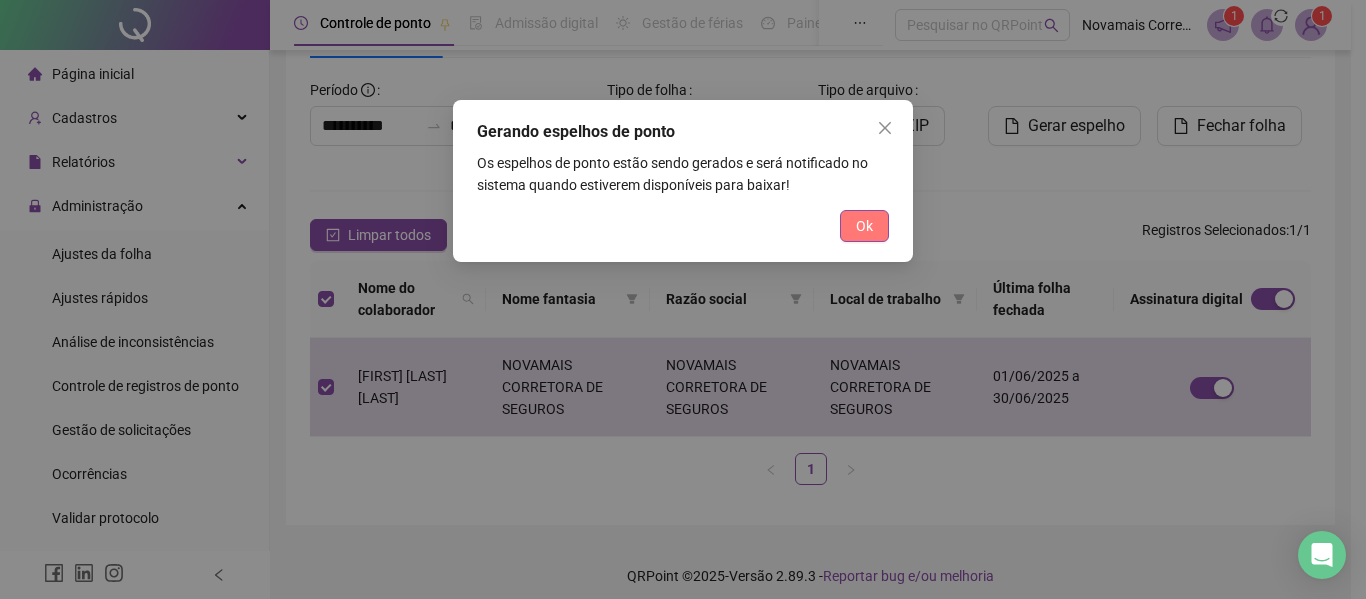 click on "Ok" at bounding box center (864, 226) 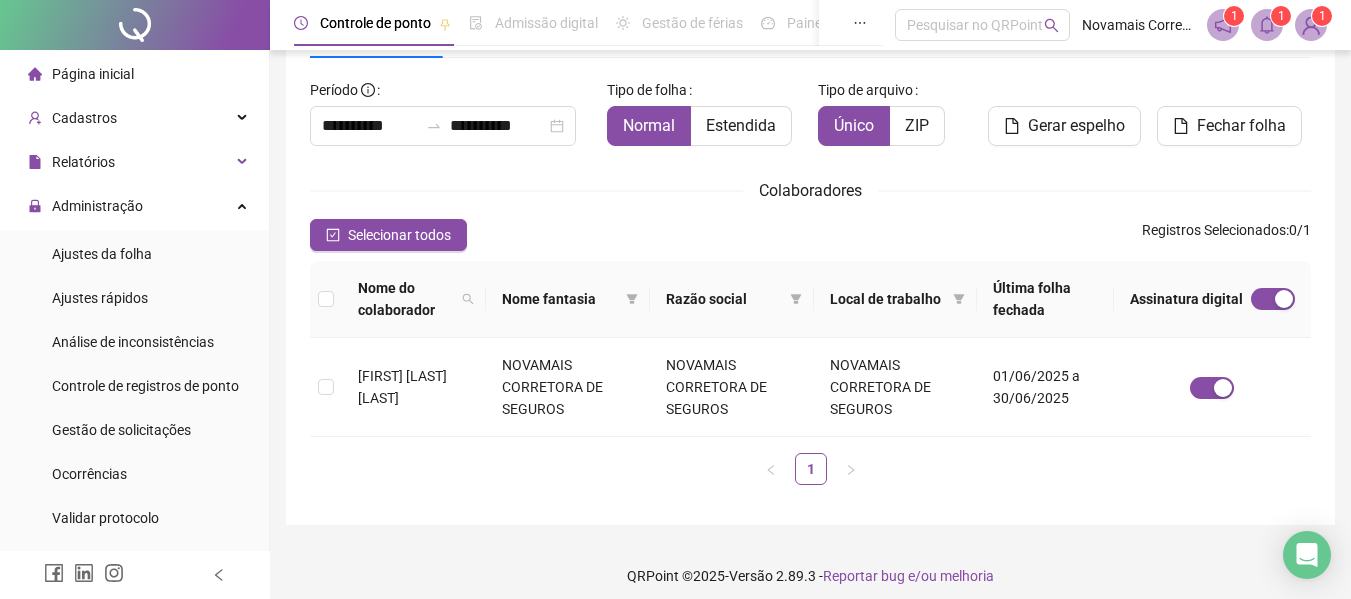 click 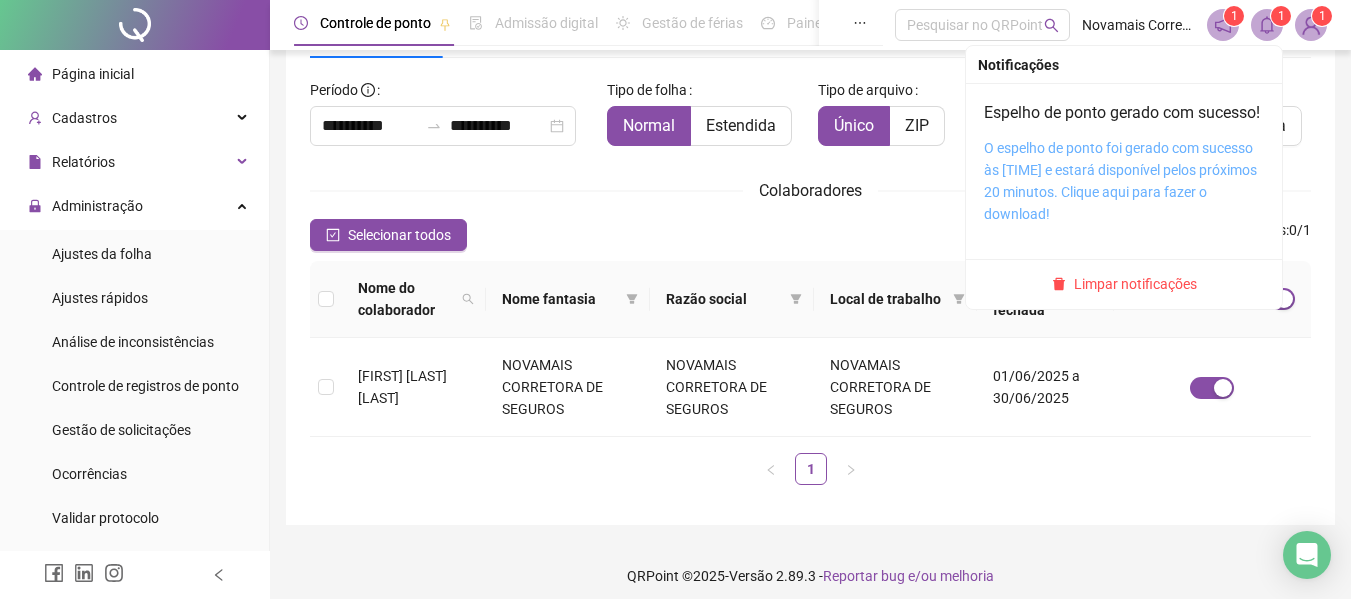 click on "O espelho de ponto foi gerado com sucesso às [TIME] e estará disponível pelos próximos 20 minutos.
Clique aqui para fazer o download!" at bounding box center (1120, 181) 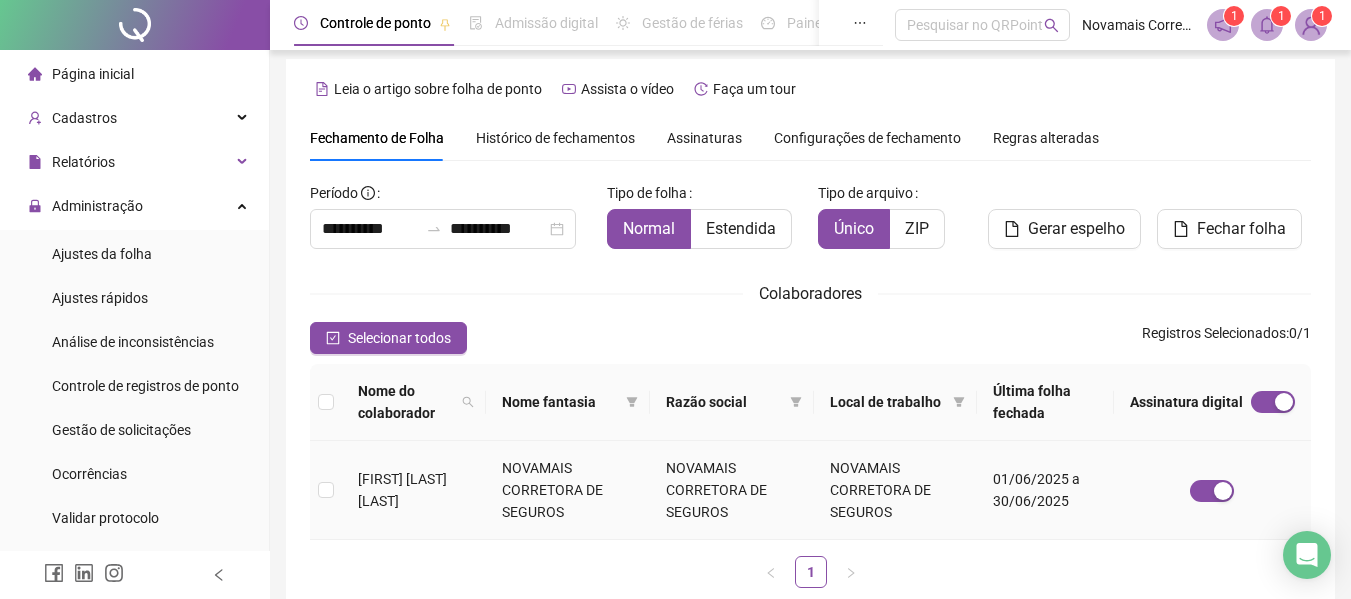 scroll, scrollTop: 0, scrollLeft: 0, axis: both 